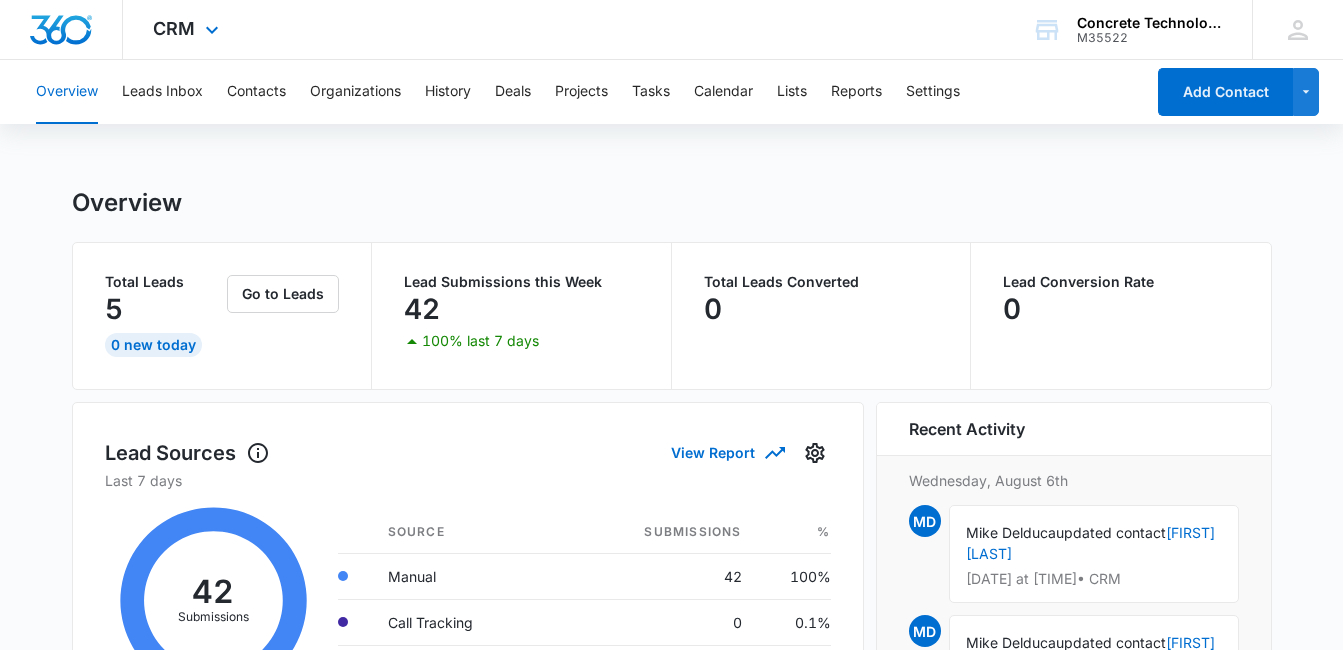 scroll, scrollTop: 0, scrollLeft: 0, axis: both 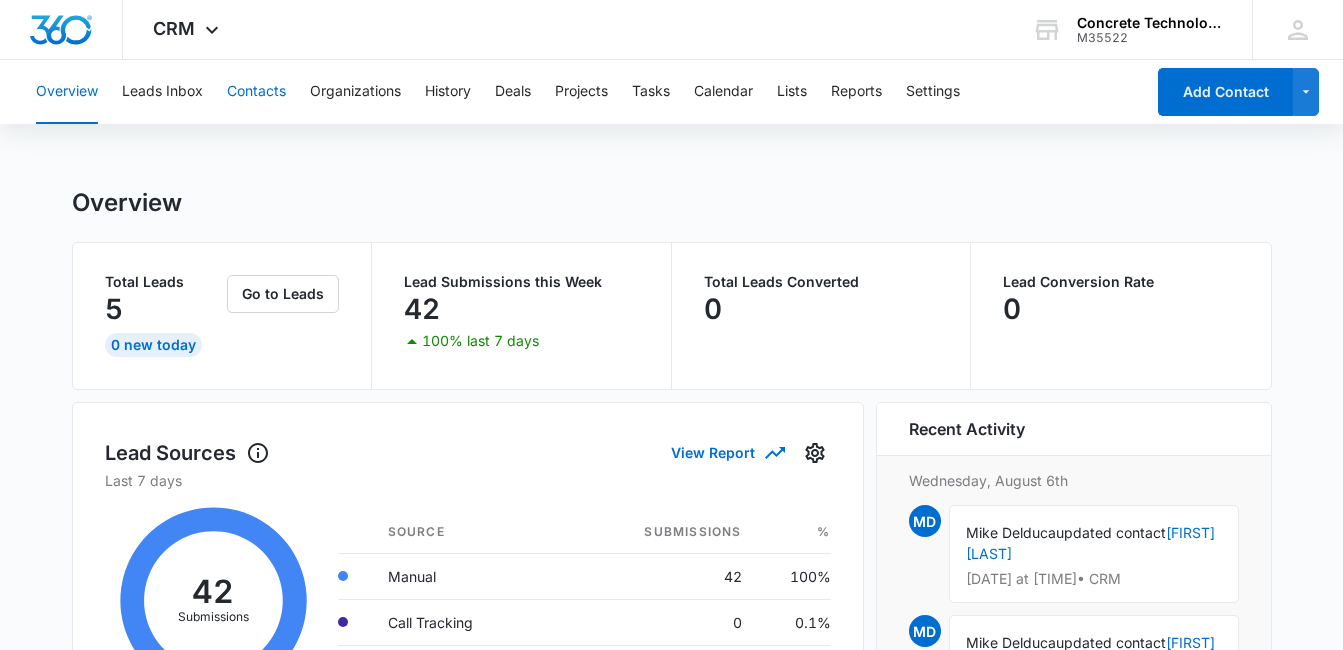 click on "Contacts" at bounding box center [256, 92] 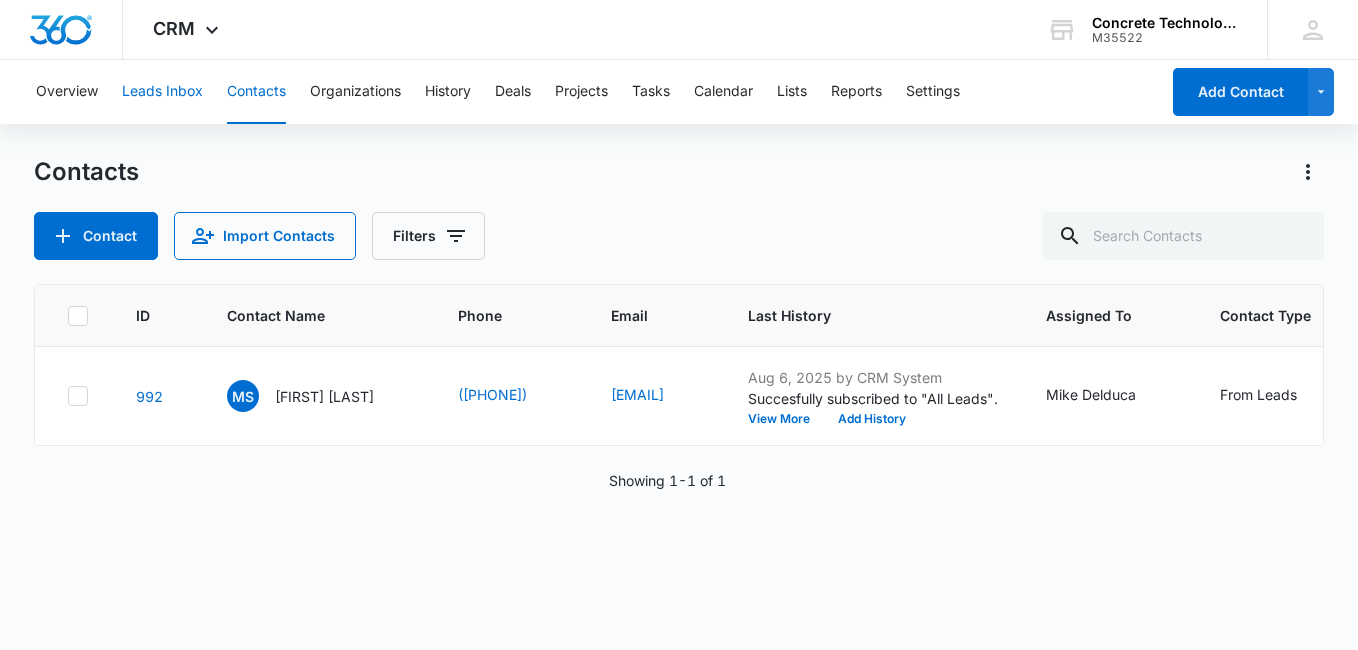 click on "Leads Inbox" at bounding box center (162, 92) 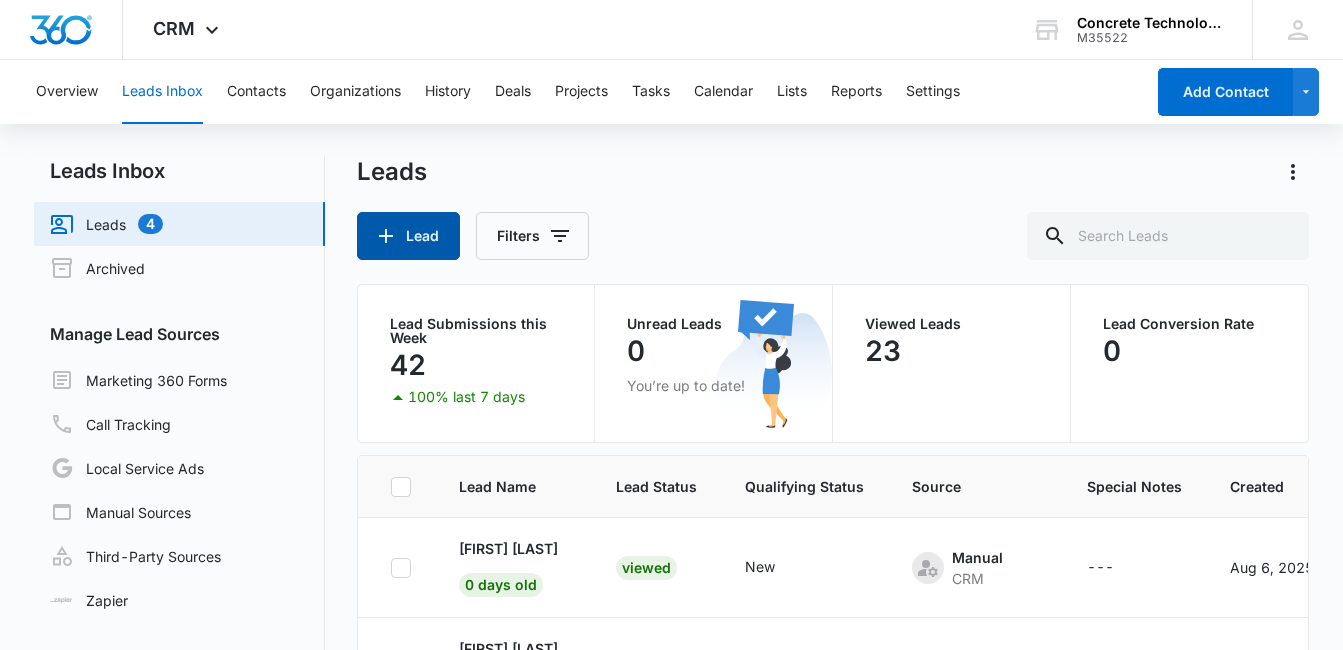 click on "Lead" at bounding box center [408, 236] 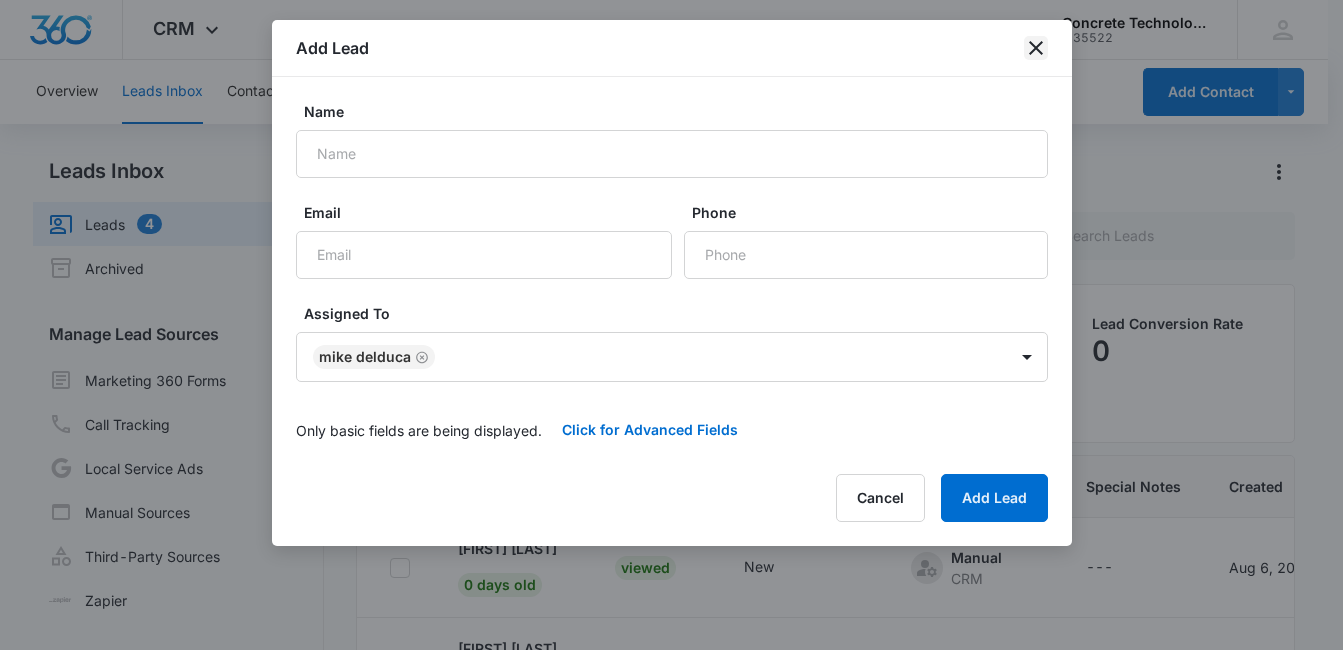 click 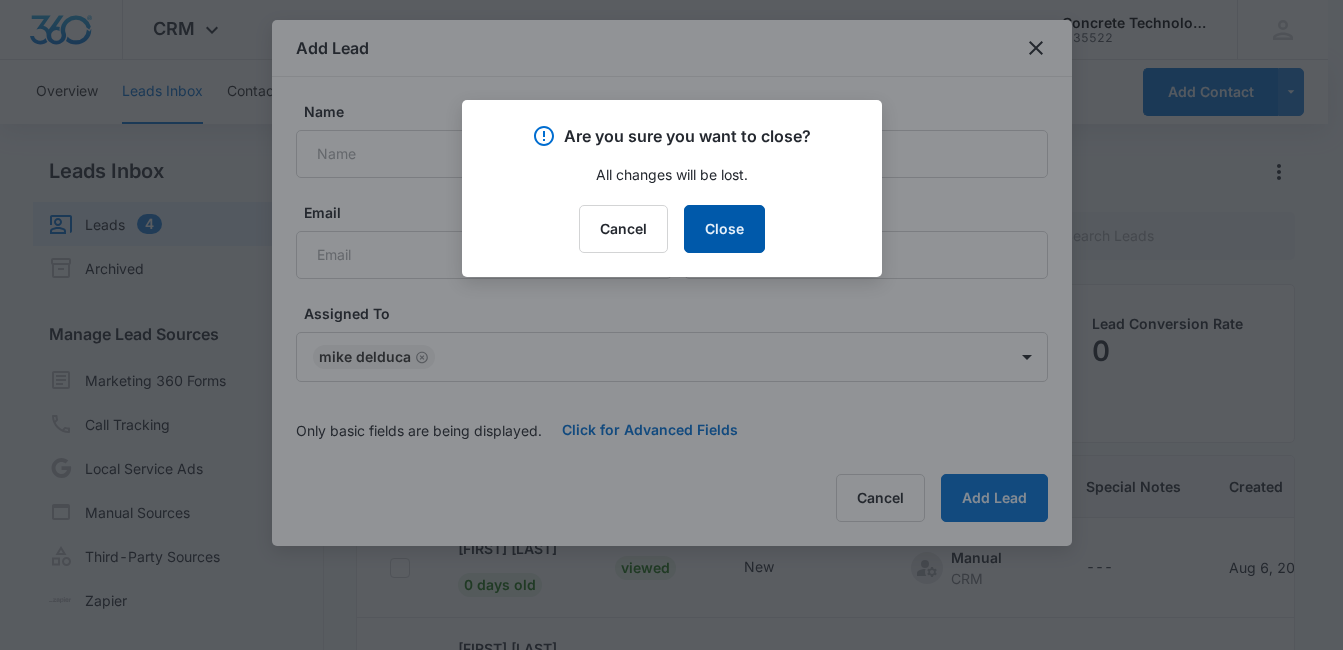 click on "Close" at bounding box center [724, 229] 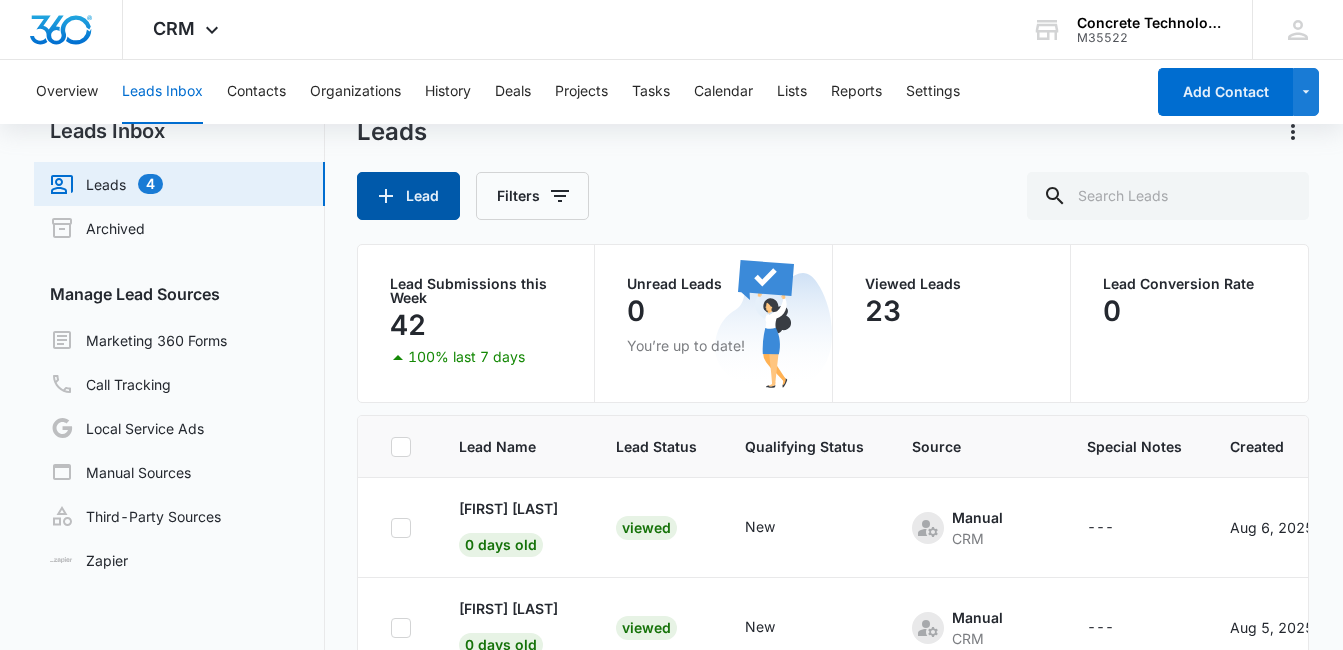 scroll, scrollTop: 169, scrollLeft: 0, axis: vertical 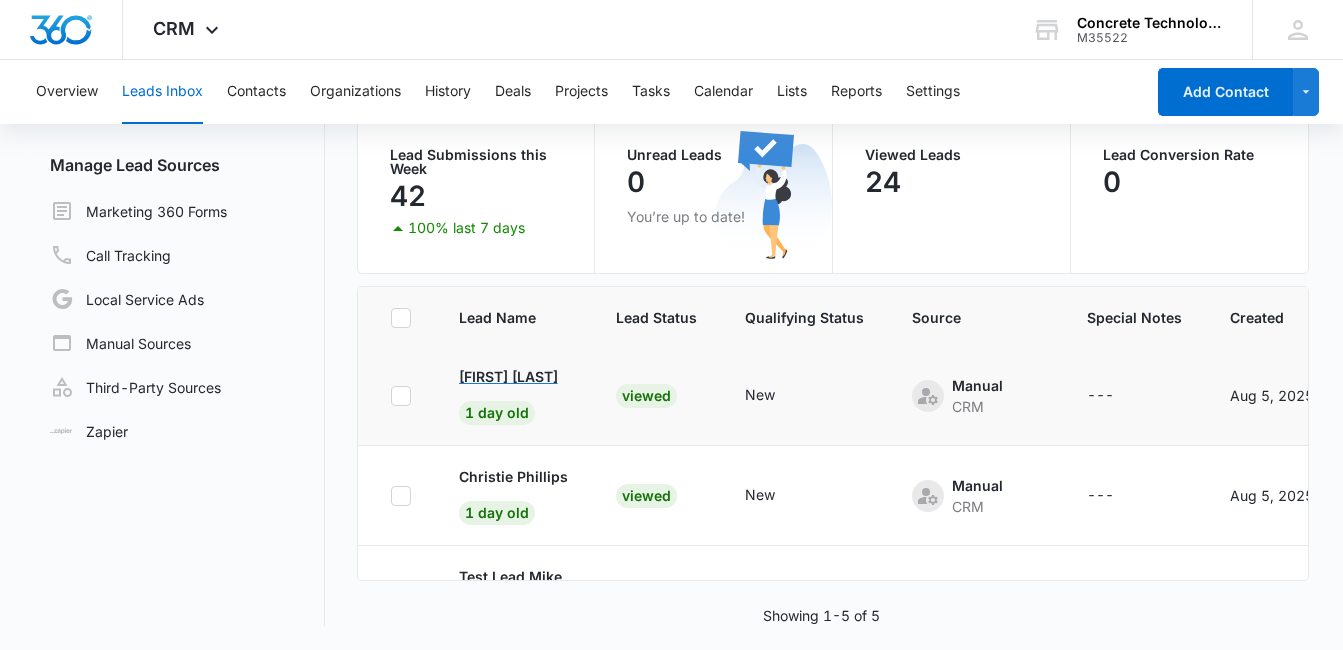 click on "[FIRST] [LAST]" at bounding box center (508, 376) 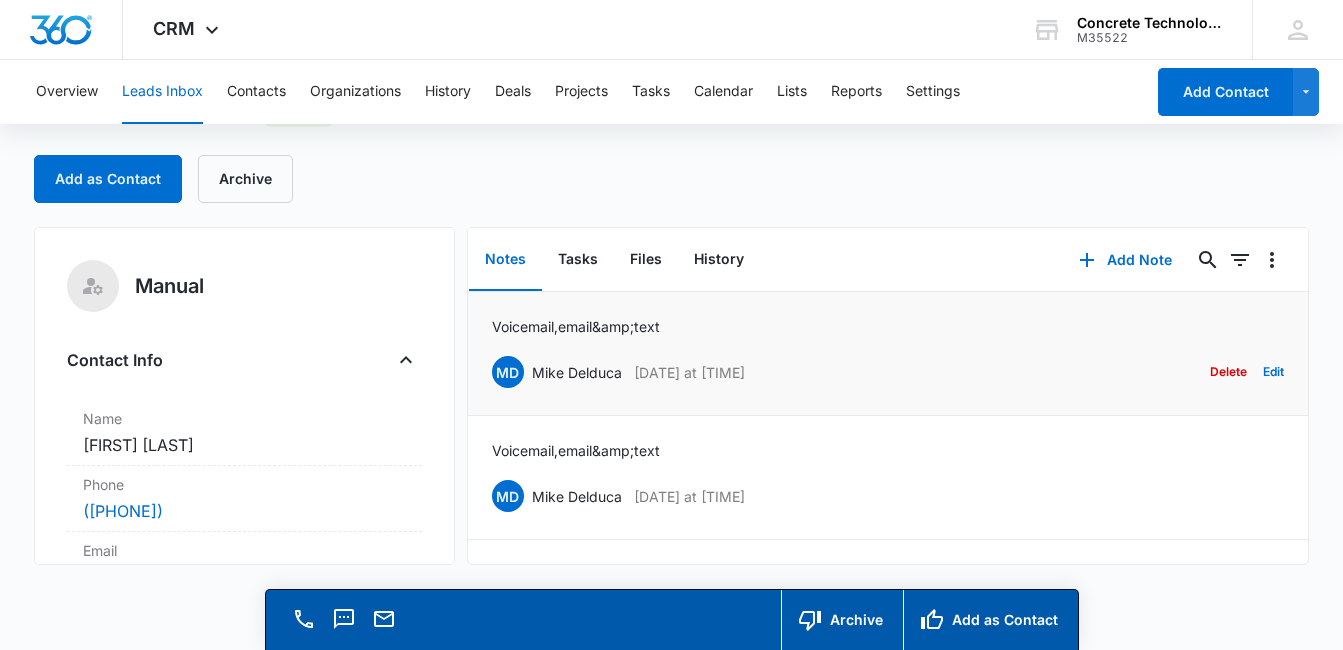 scroll, scrollTop: 0, scrollLeft: 0, axis: both 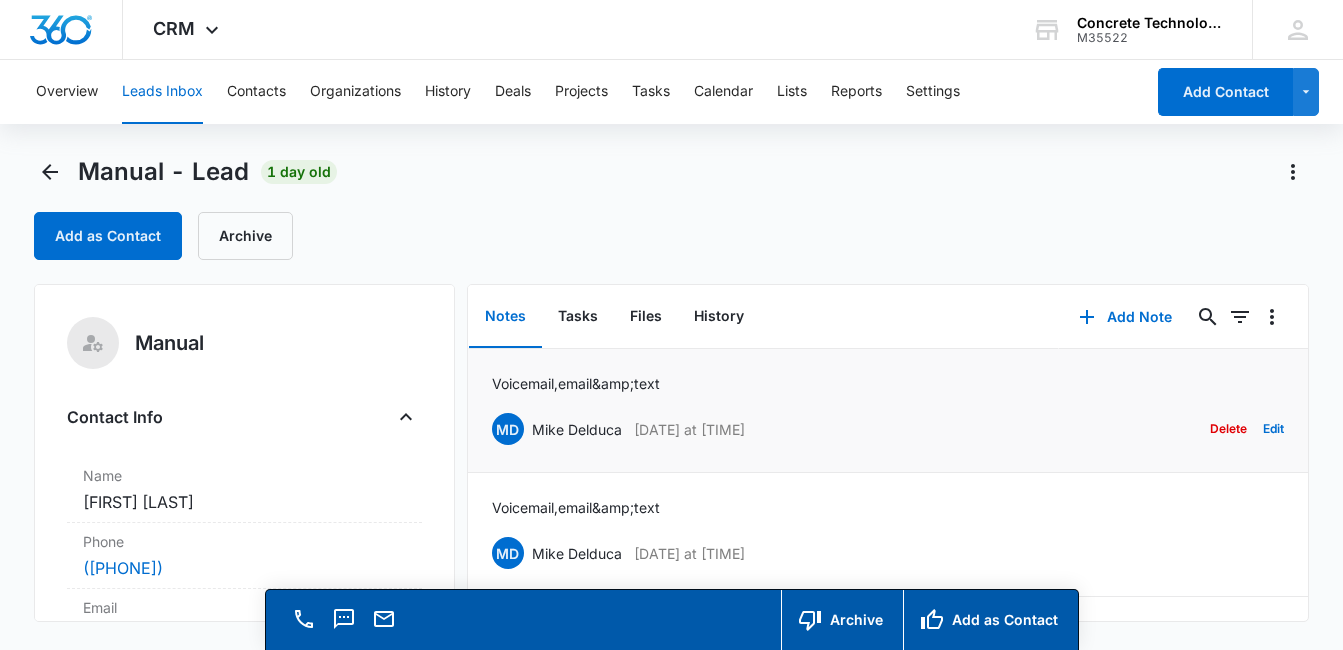 click on "Voicemail,  email  &amp;  text" at bounding box center [576, 383] 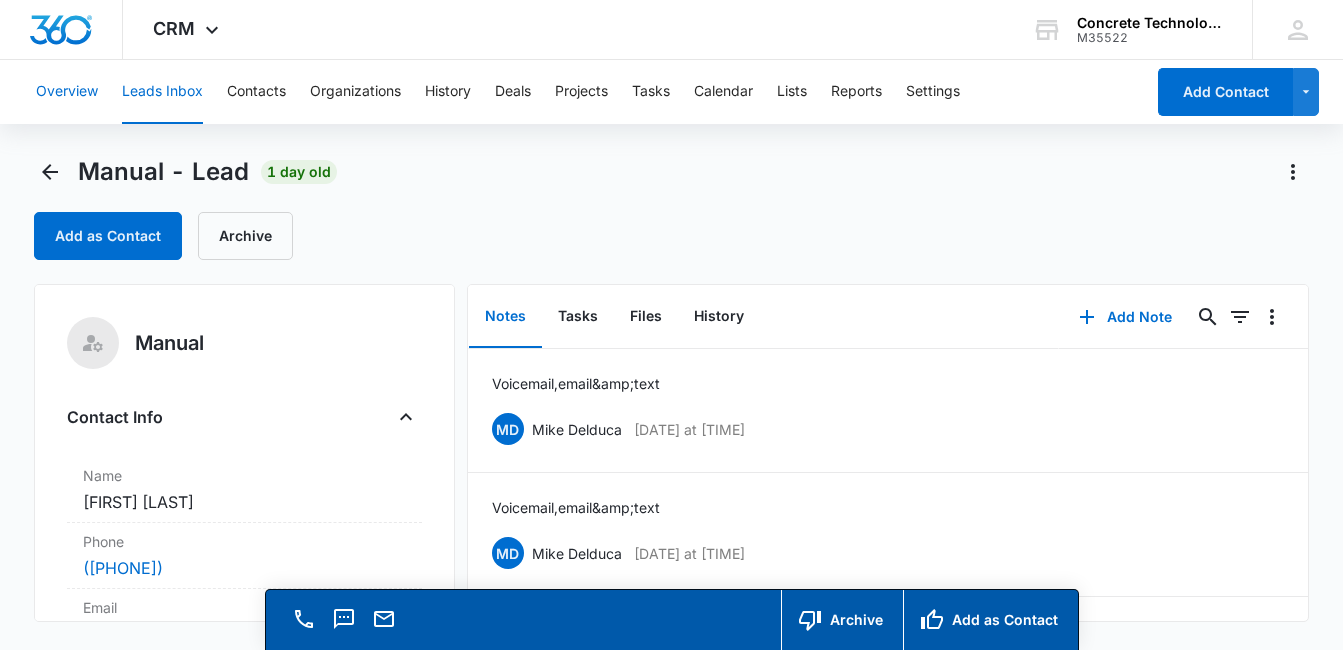 click on "Overview" at bounding box center (67, 92) 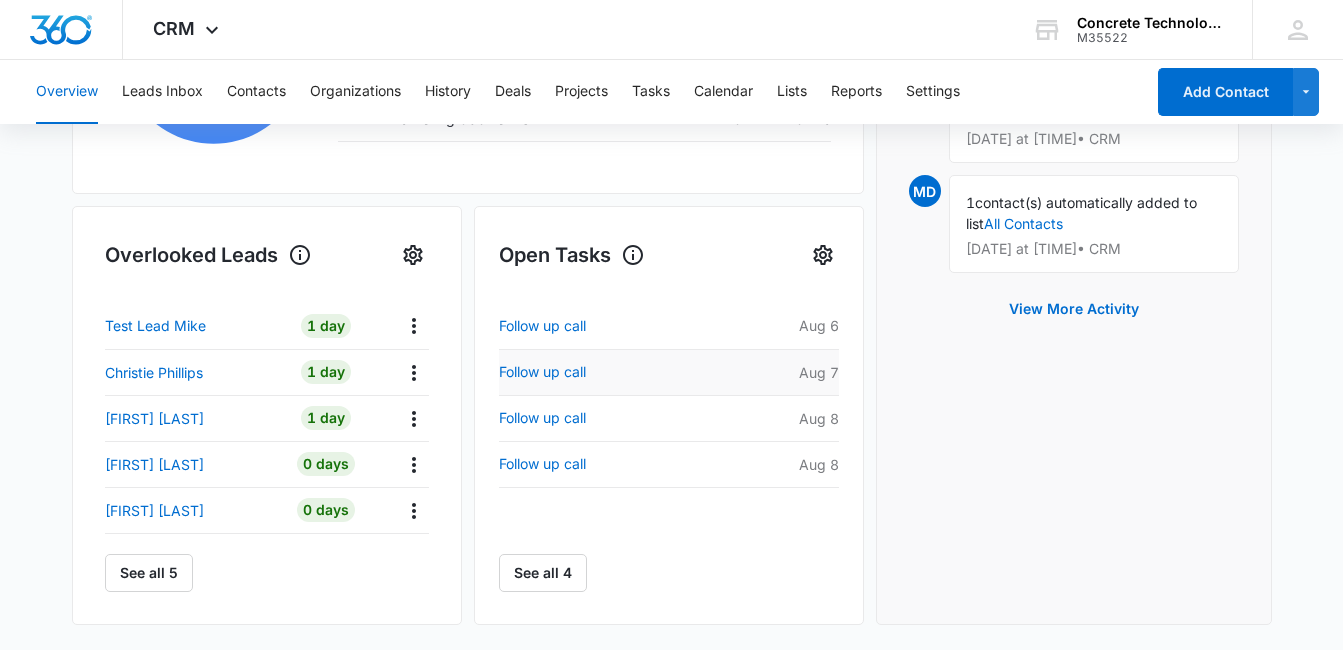 scroll, scrollTop: 600, scrollLeft: 0, axis: vertical 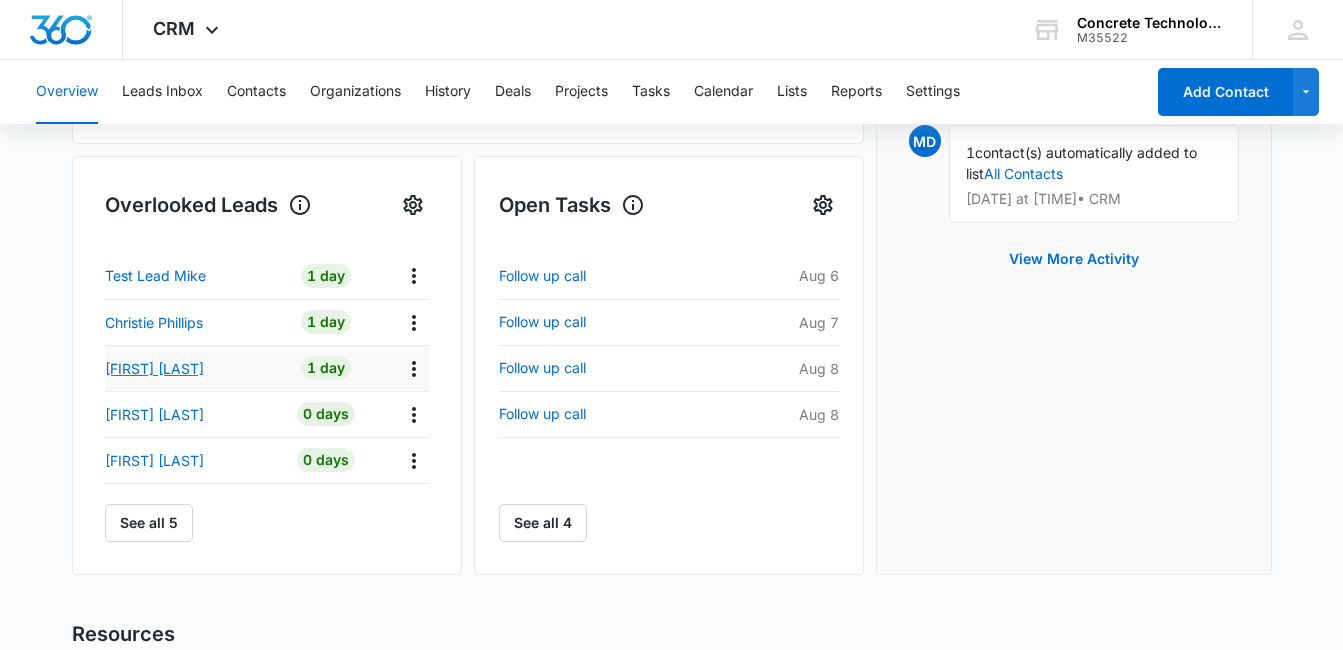 click on "[FIRST] [LAST]" at bounding box center (154, 368) 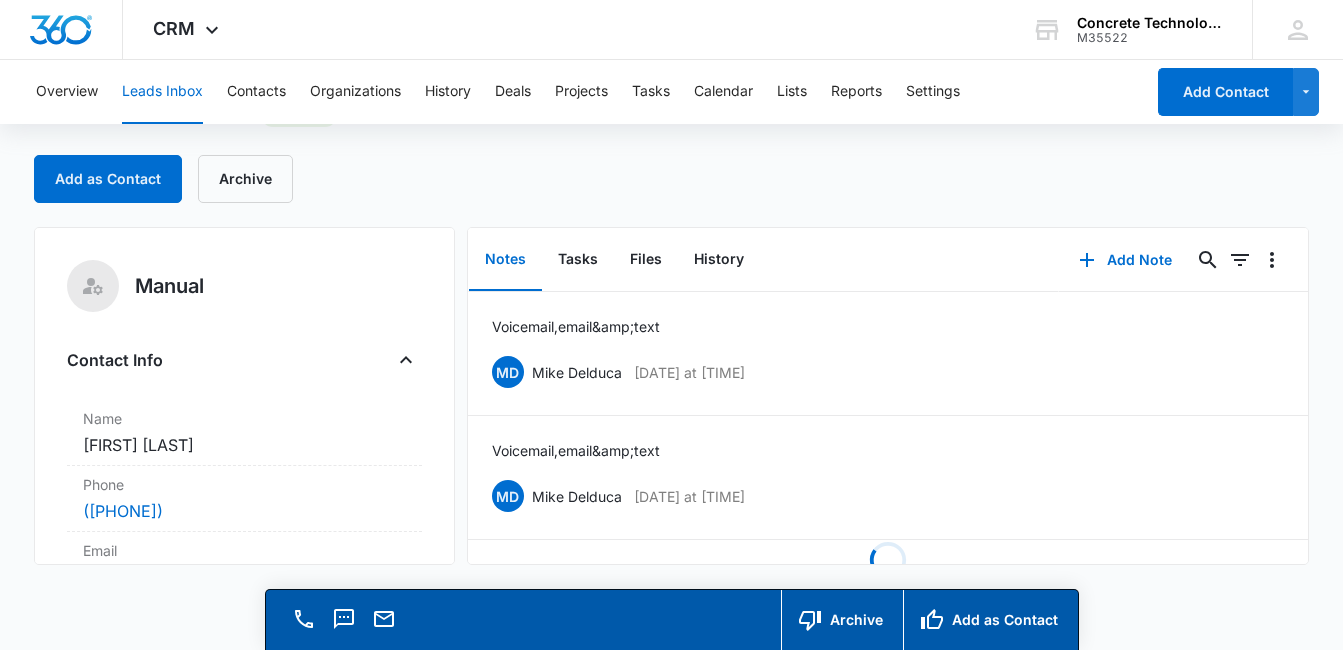 scroll, scrollTop: 0, scrollLeft: 0, axis: both 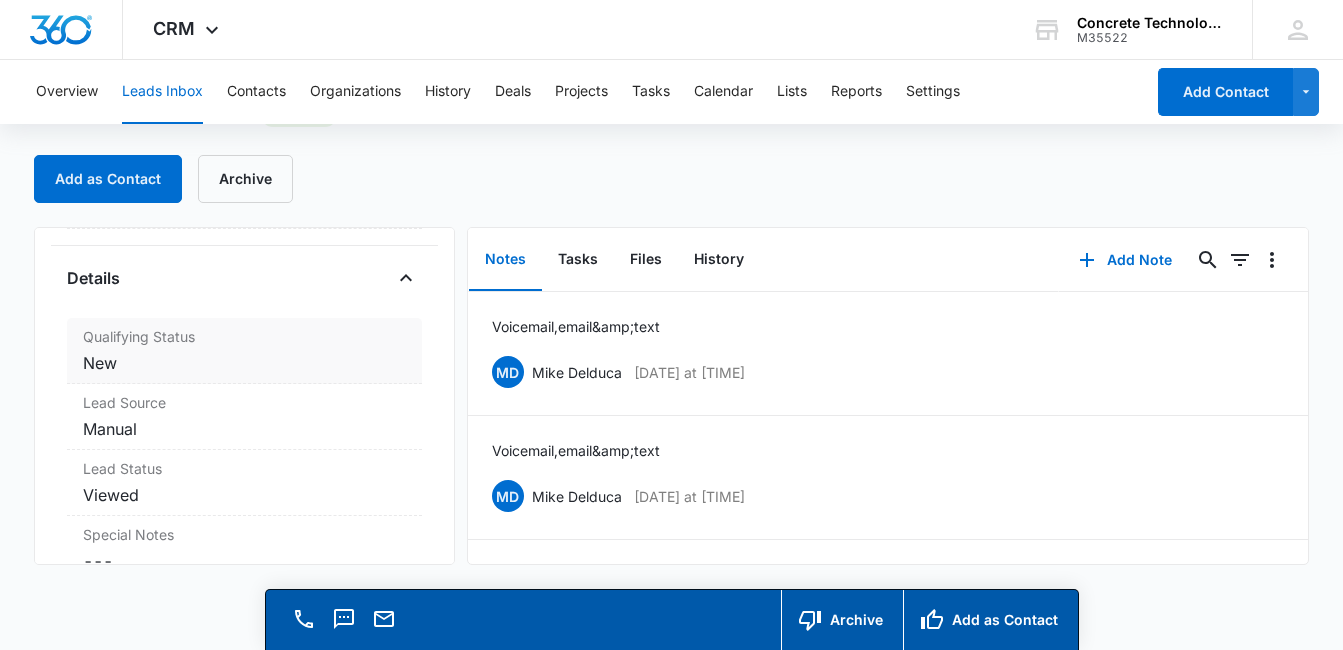 click on "Cancel Save Changes New" at bounding box center (244, 363) 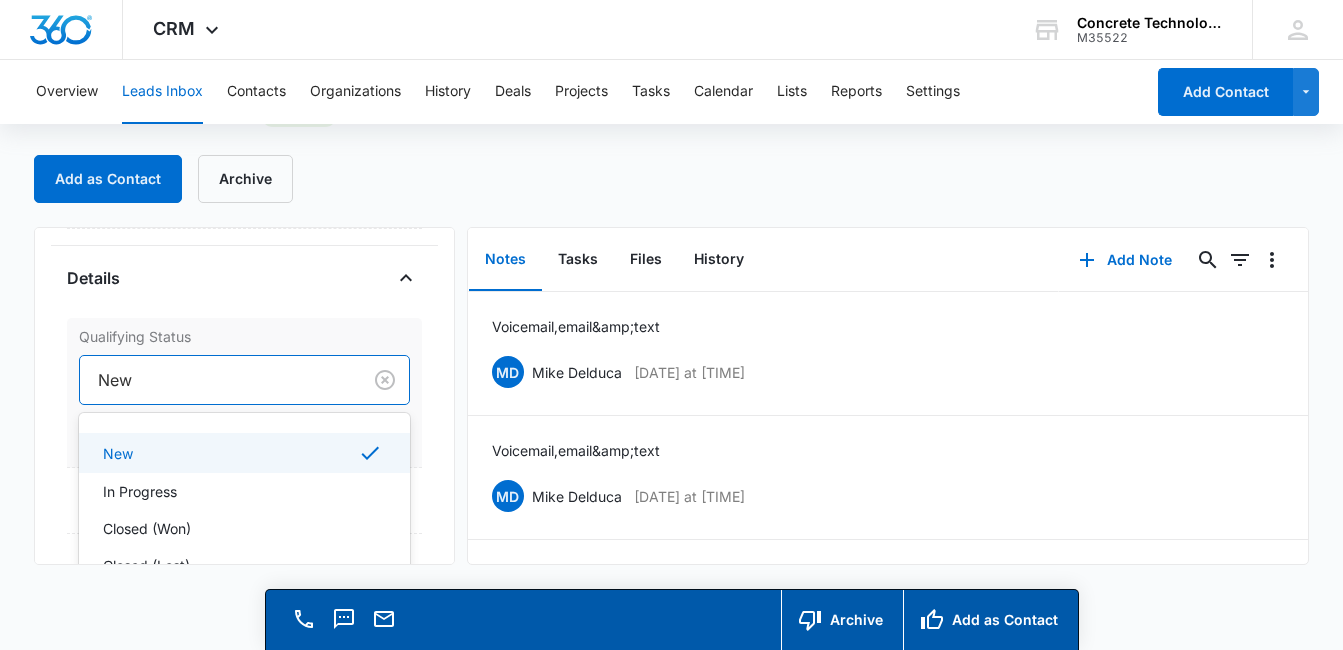 click at bounding box center (216, 380) 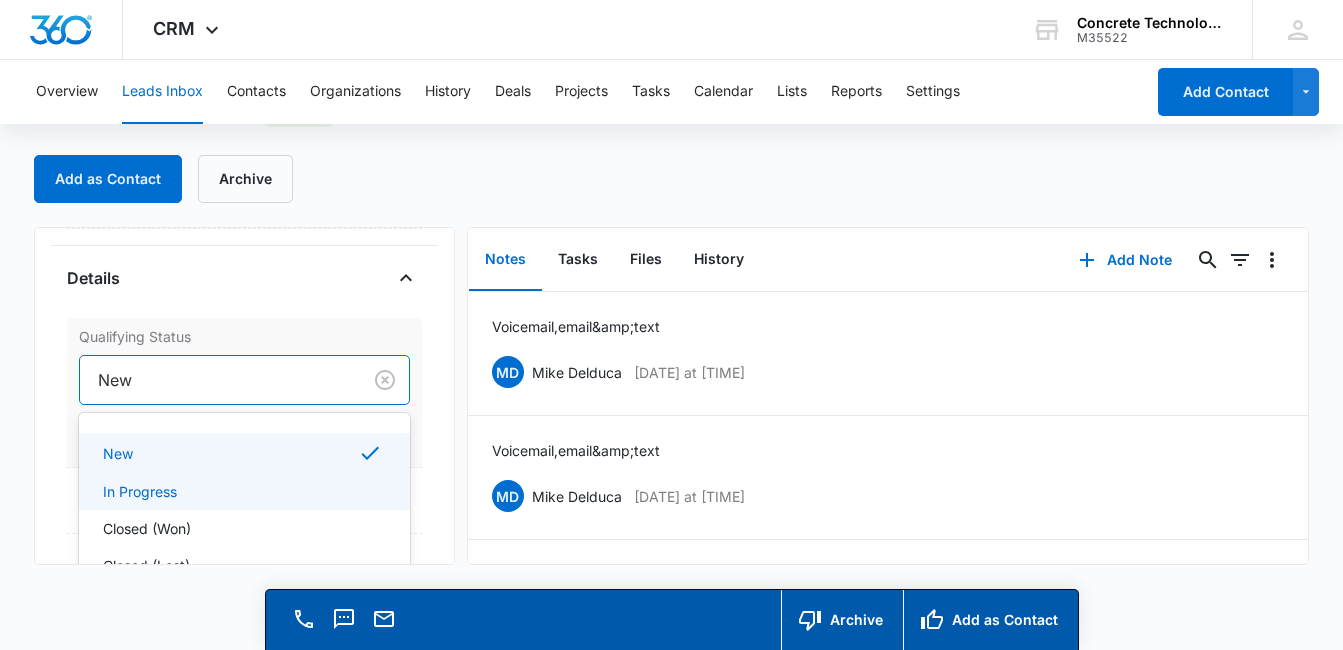 click on "In Progress" at bounding box center (140, 491) 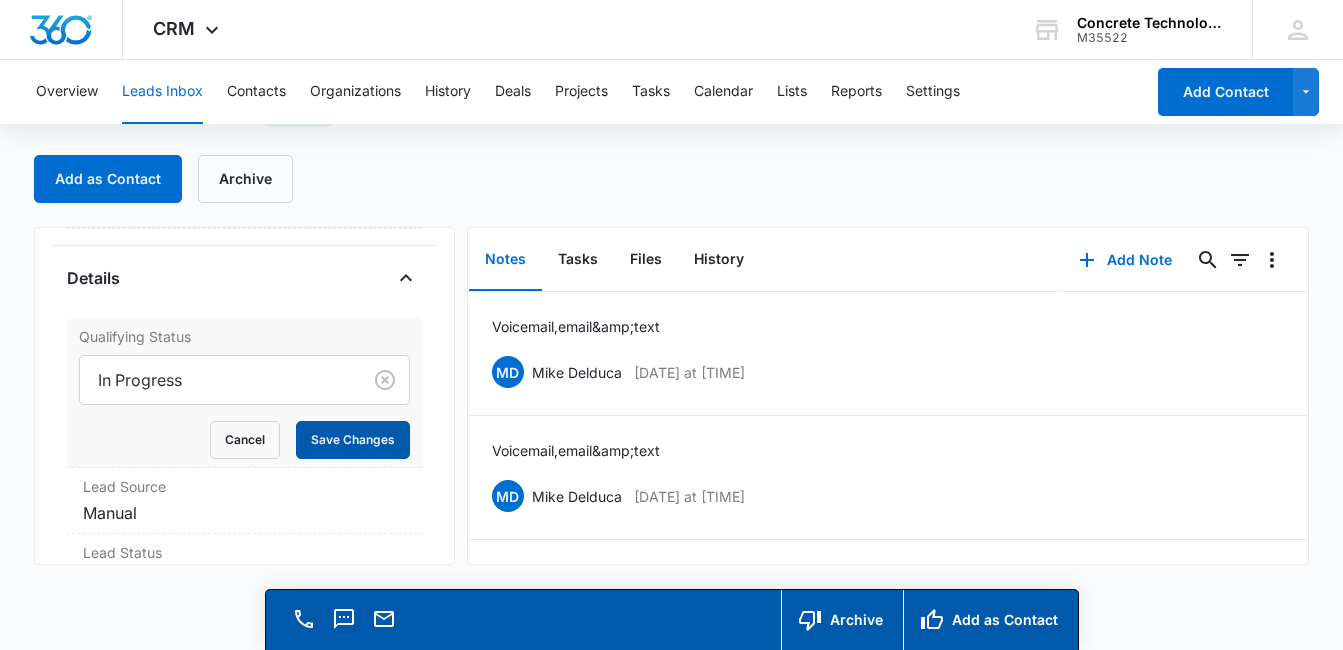 click on "Save Changes" at bounding box center (353, 440) 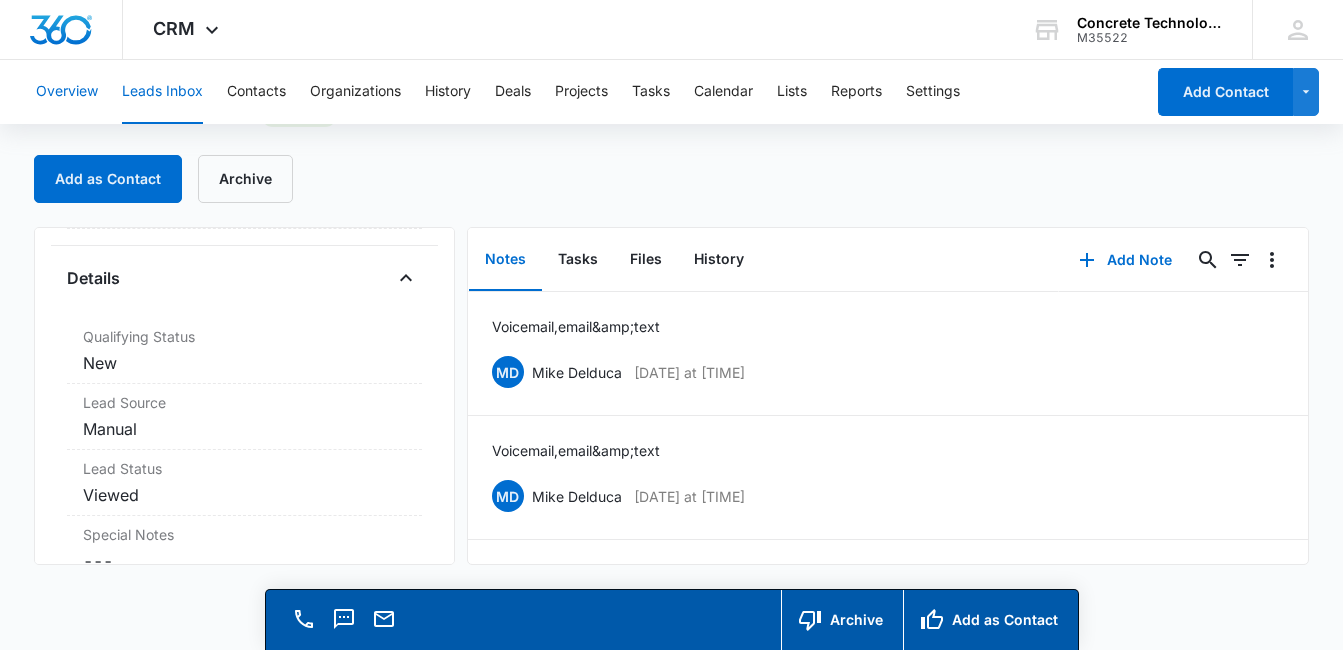 click on "Overview" at bounding box center (67, 92) 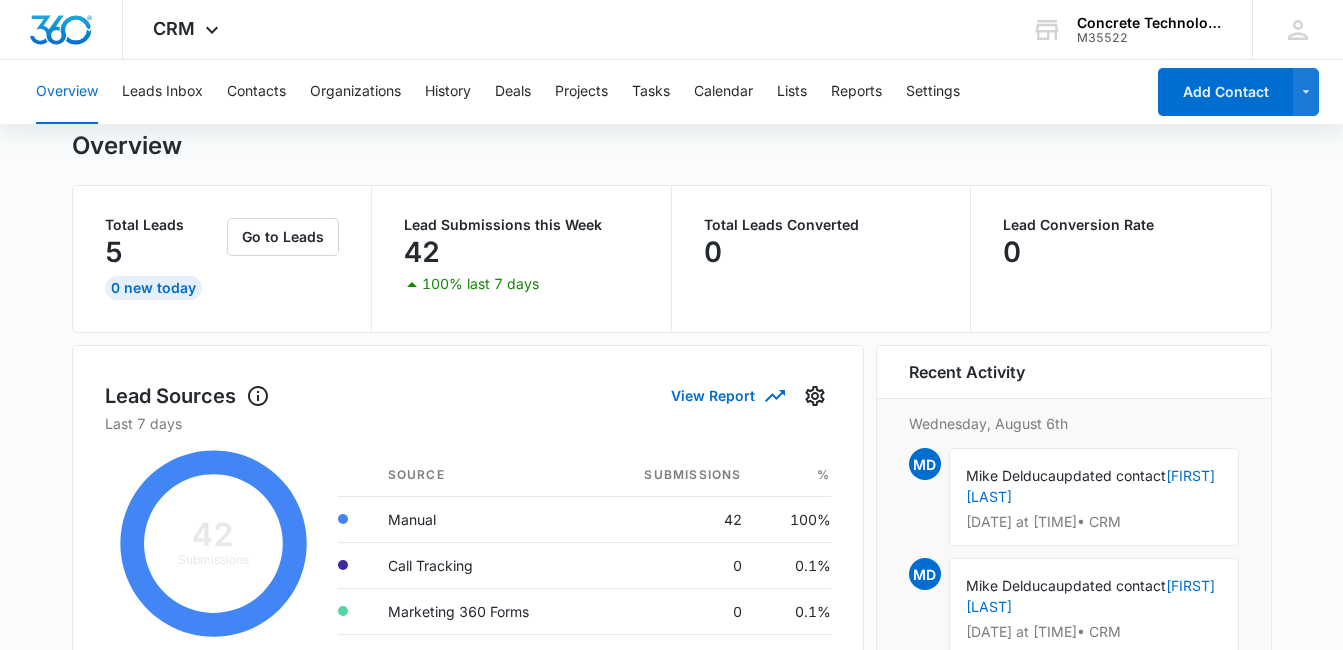 scroll, scrollTop: 0, scrollLeft: 0, axis: both 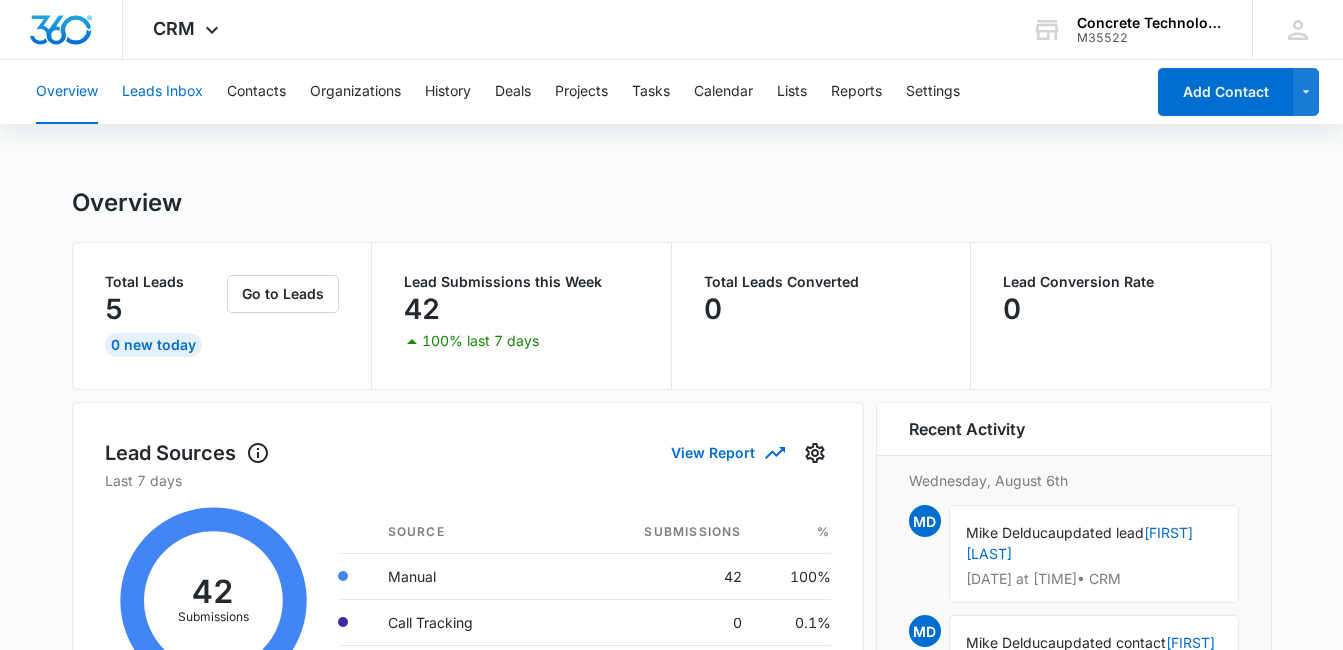 click on "Leads Inbox" at bounding box center [162, 92] 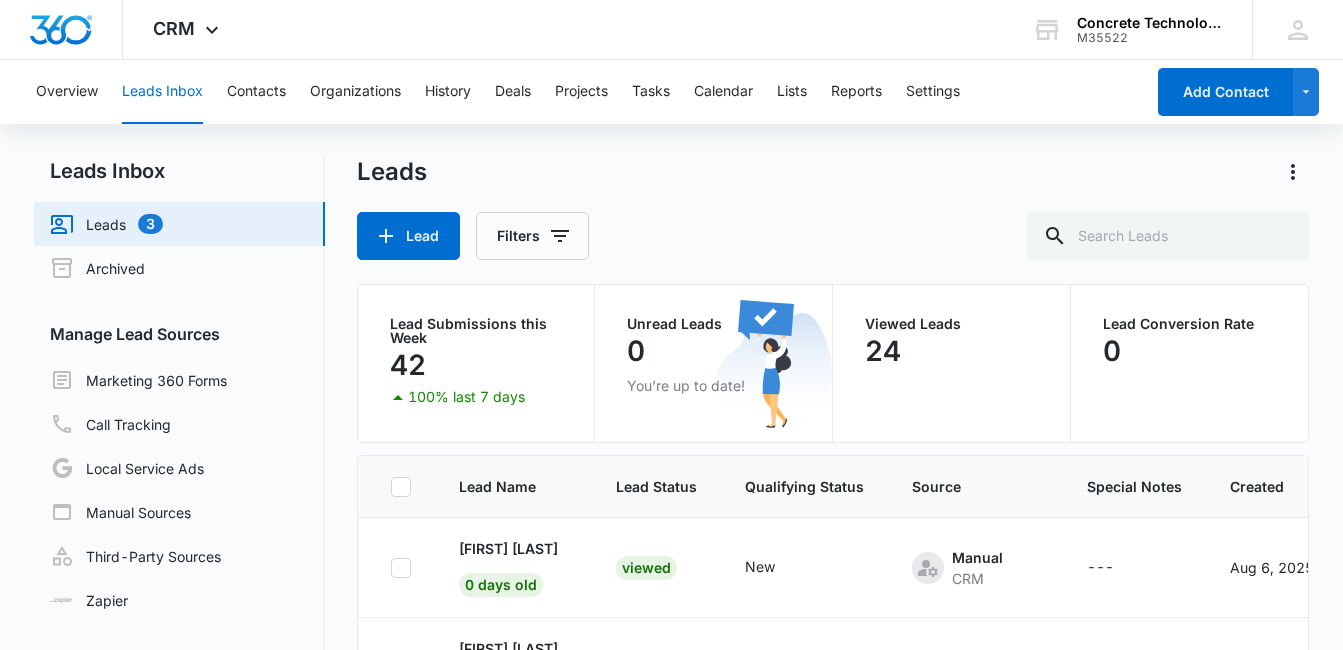 scroll, scrollTop: 203, scrollLeft: 0, axis: vertical 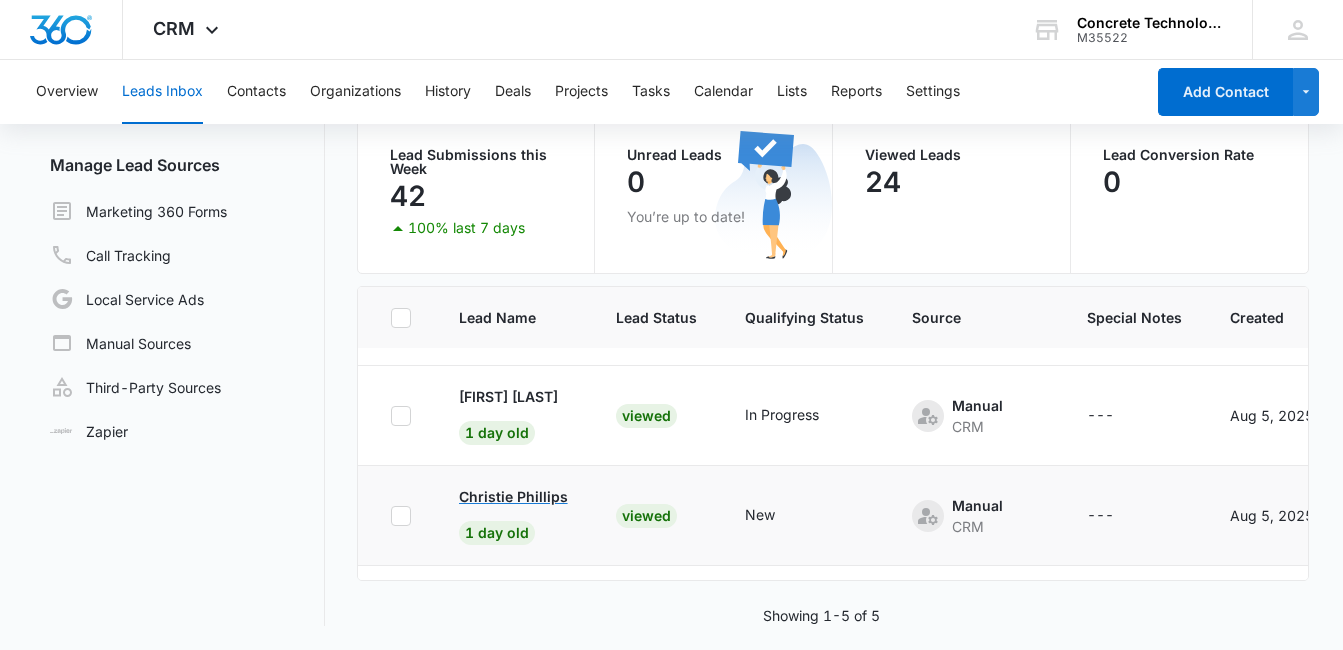 click on "Christie Phillips" at bounding box center [513, 496] 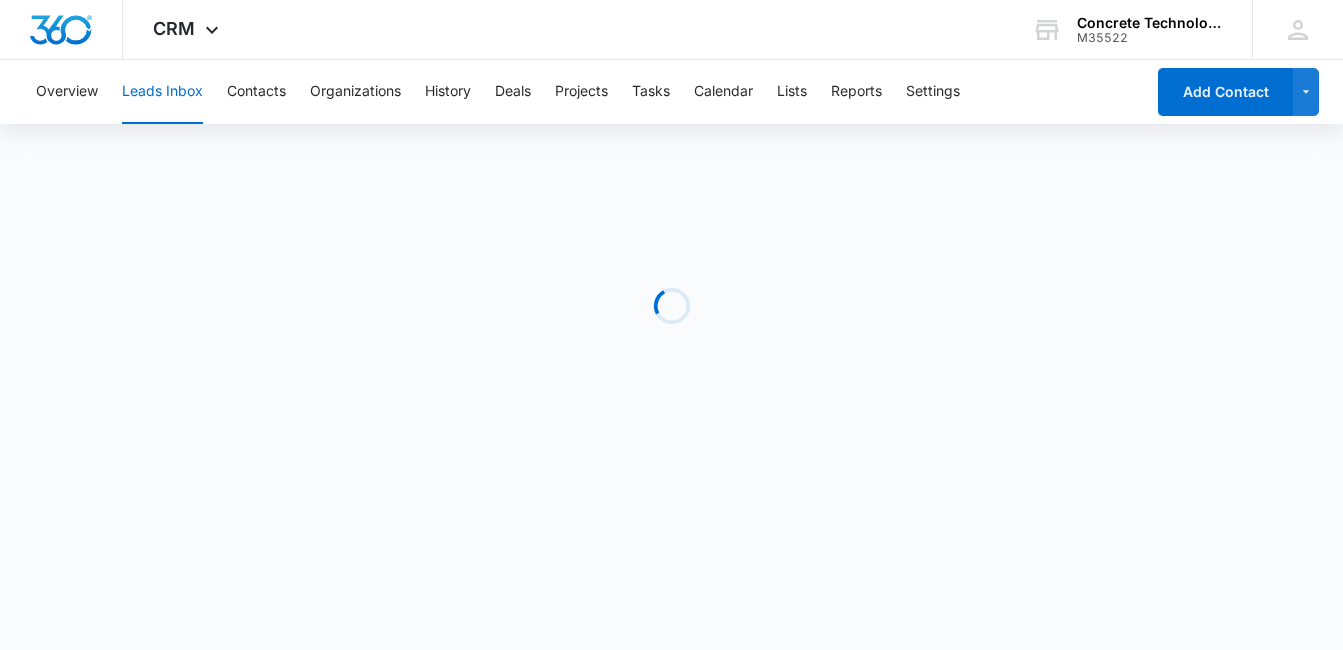 scroll, scrollTop: 0, scrollLeft: 0, axis: both 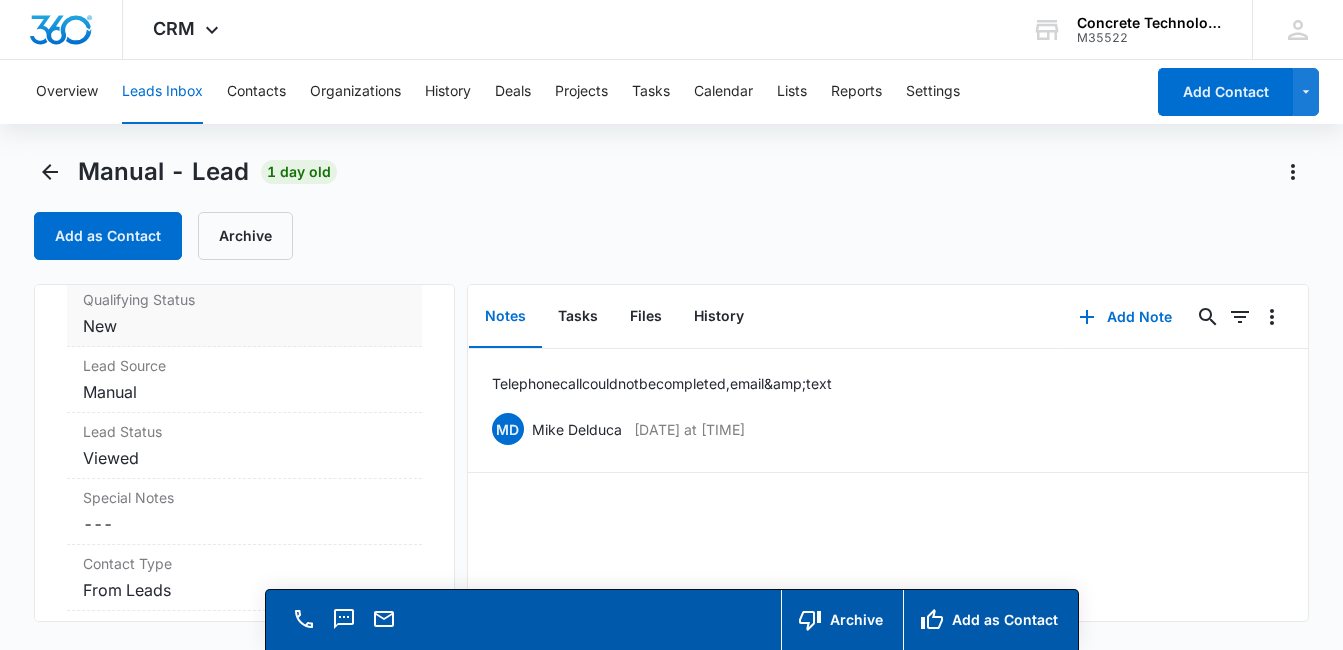 click on "Cancel Save Changes New" at bounding box center (244, 326) 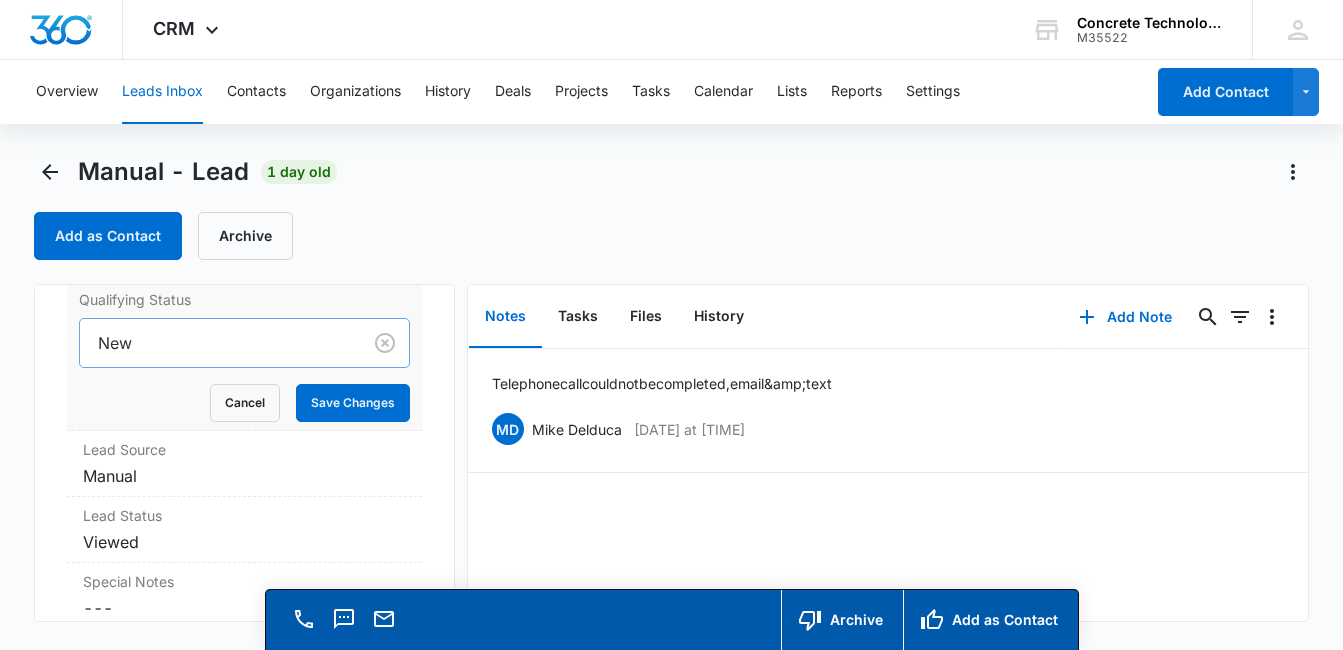 click at bounding box center (216, 343) 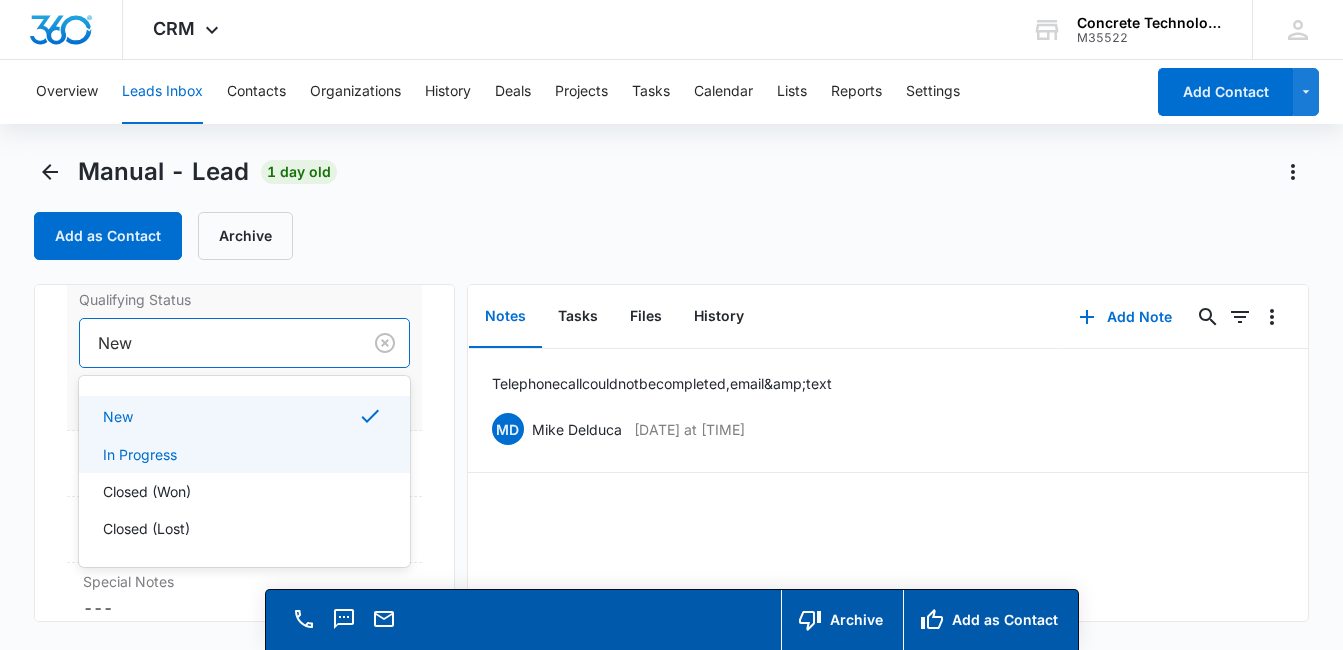 click on "In Progress" at bounding box center [242, 454] 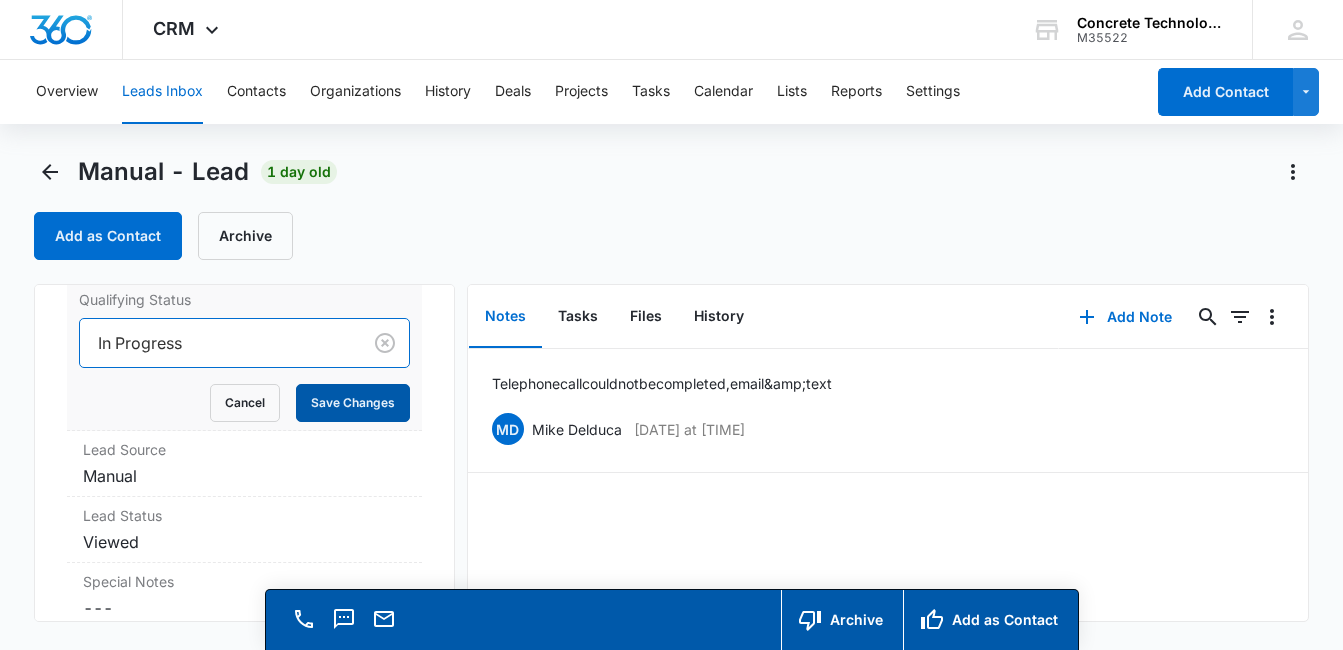 click on "Save Changes" at bounding box center [353, 403] 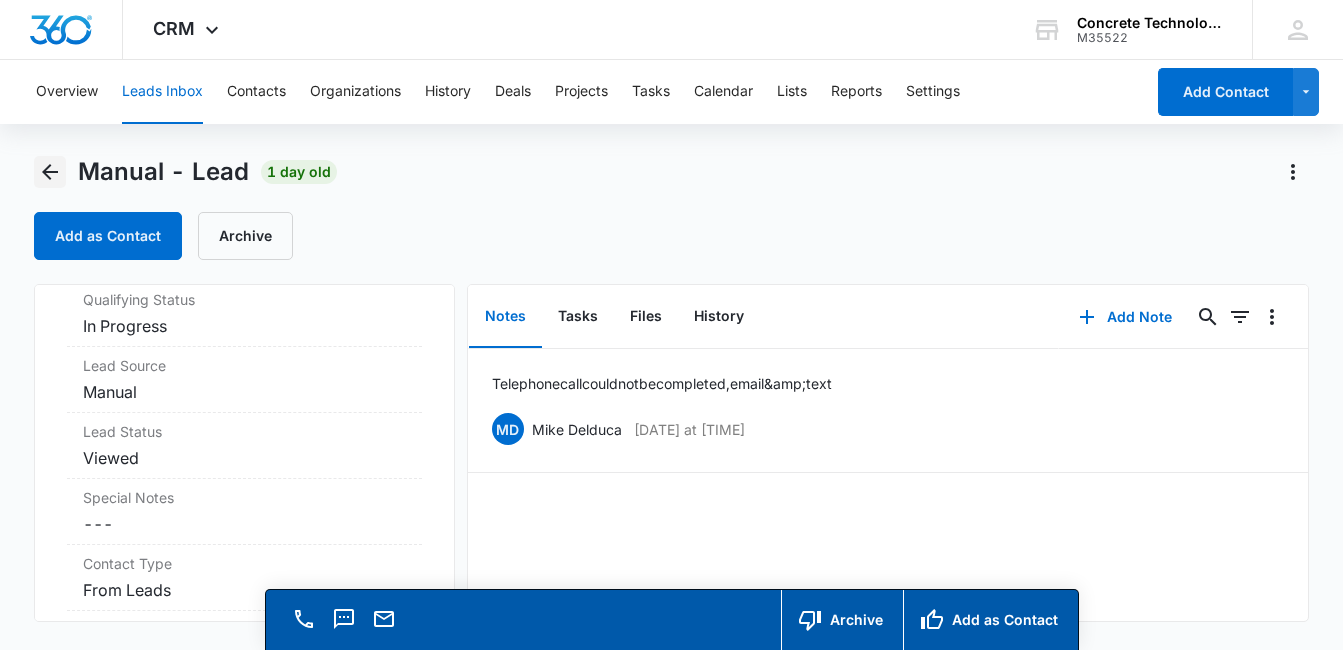 click 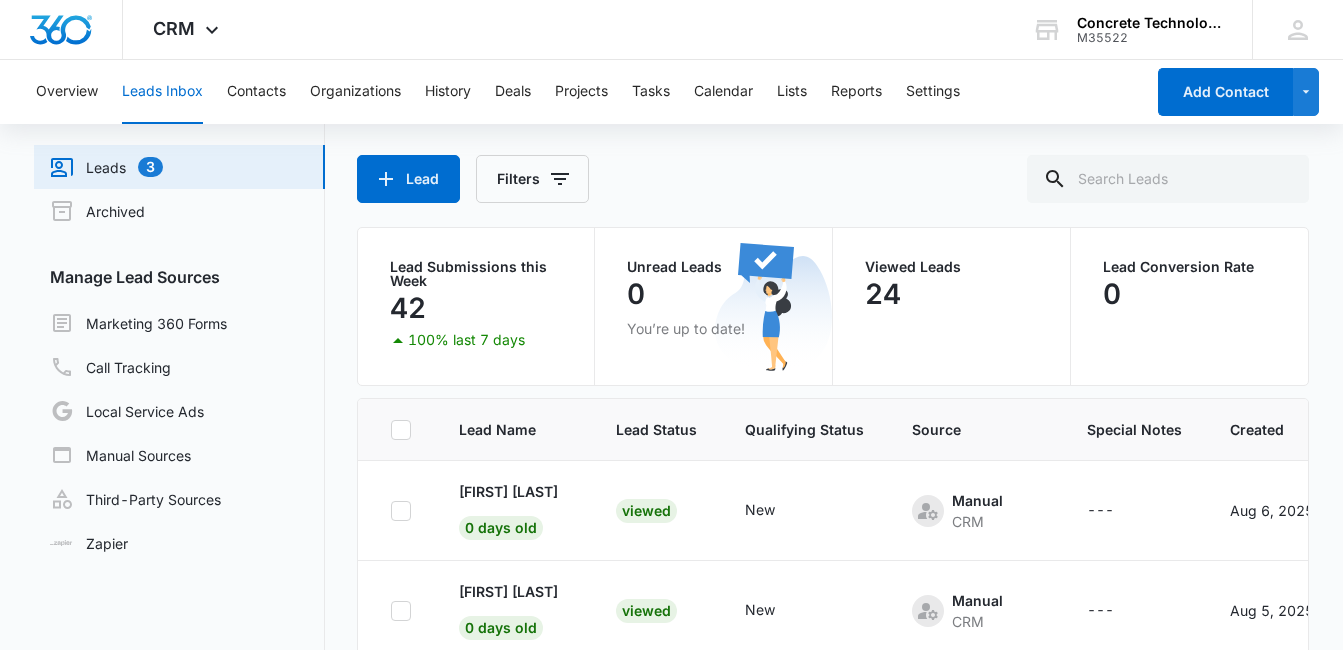 scroll, scrollTop: 0, scrollLeft: 0, axis: both 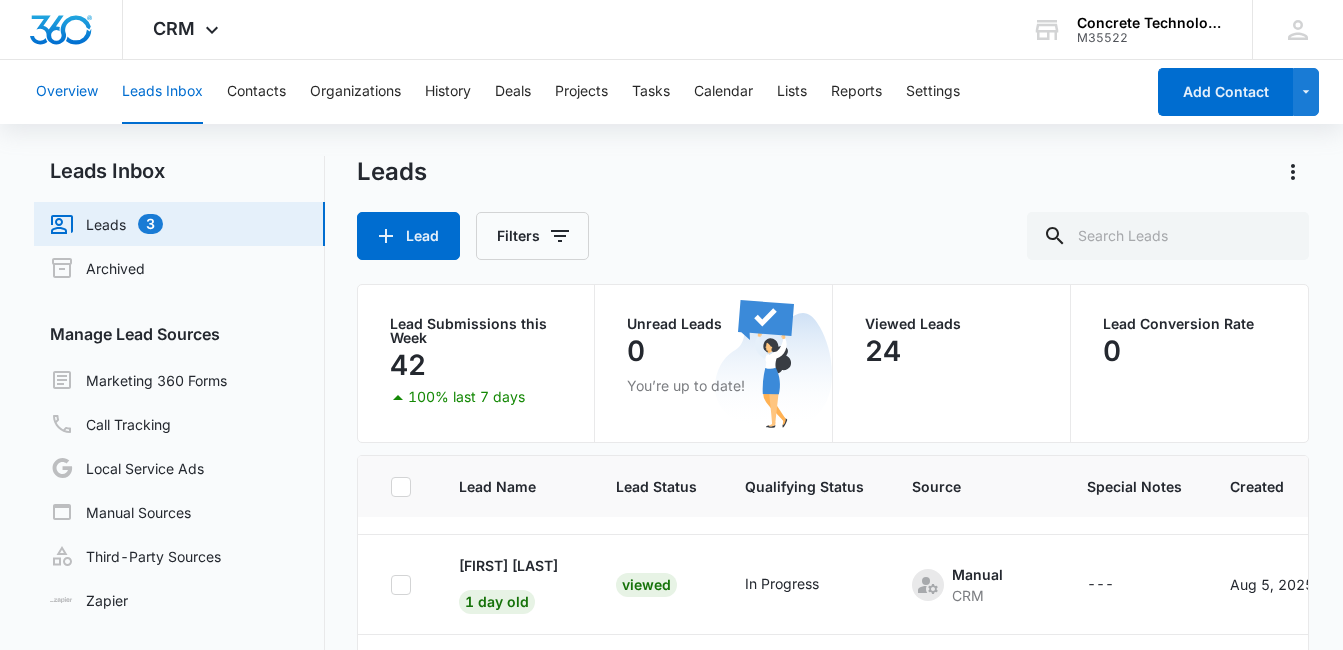 click on "Overview" at bounding box center (67, 92) 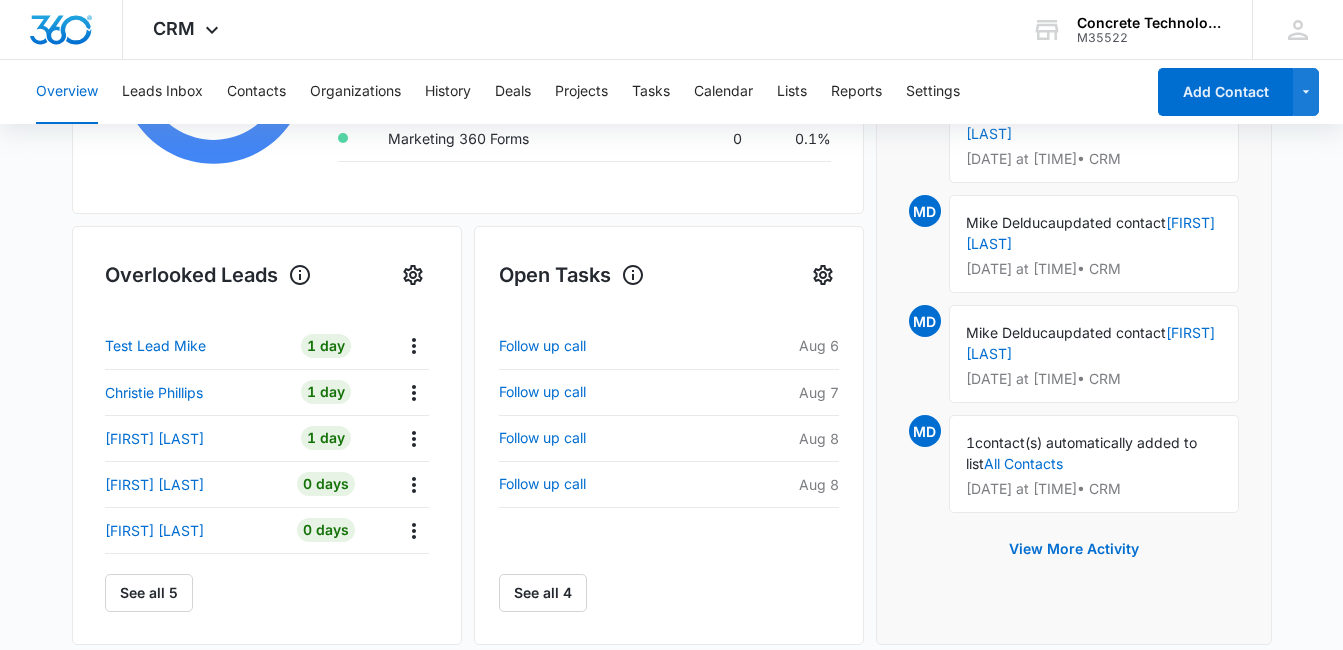 scroll, scrollTop: 580, scrollLeft: 0, axis: vertical 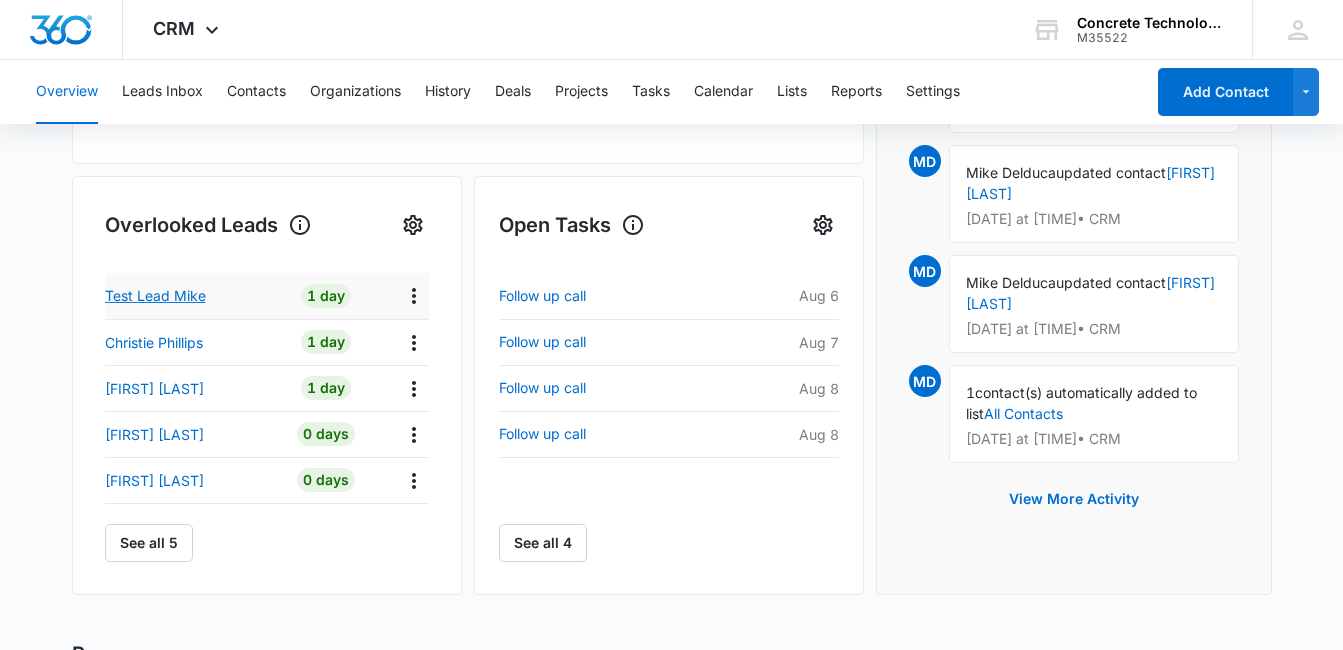 click on "Test Lead Mike" at bounding box center [155, 295] 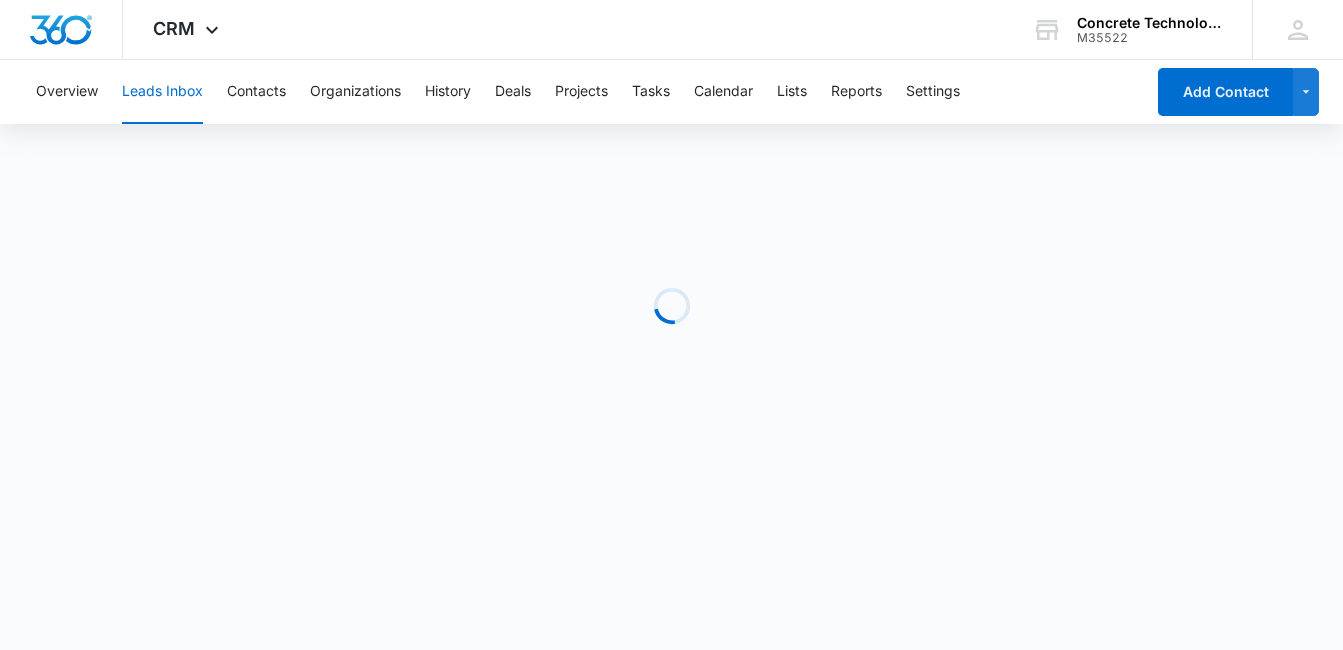 scroll, scrollTop: 0, scrollLeft: 0, axis: both 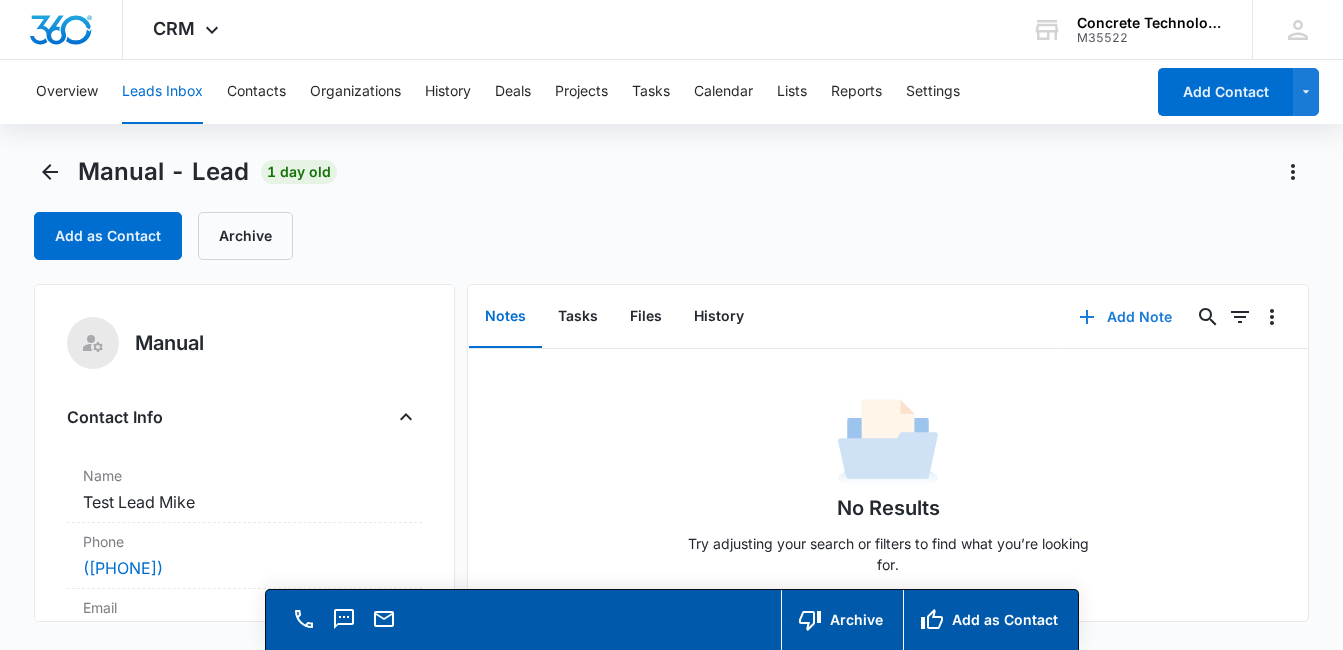 click on "Add Note" at bounding box center (1125, 317) 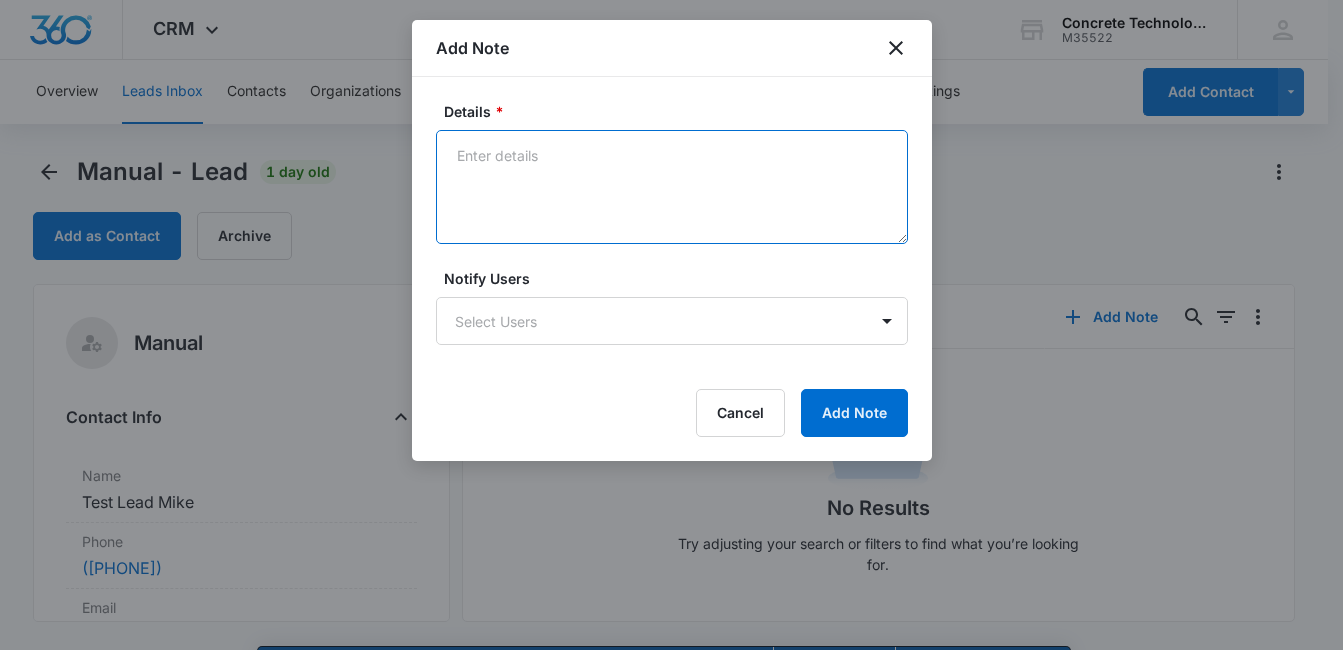 click on "Details *" at bounding box center (672, 187) 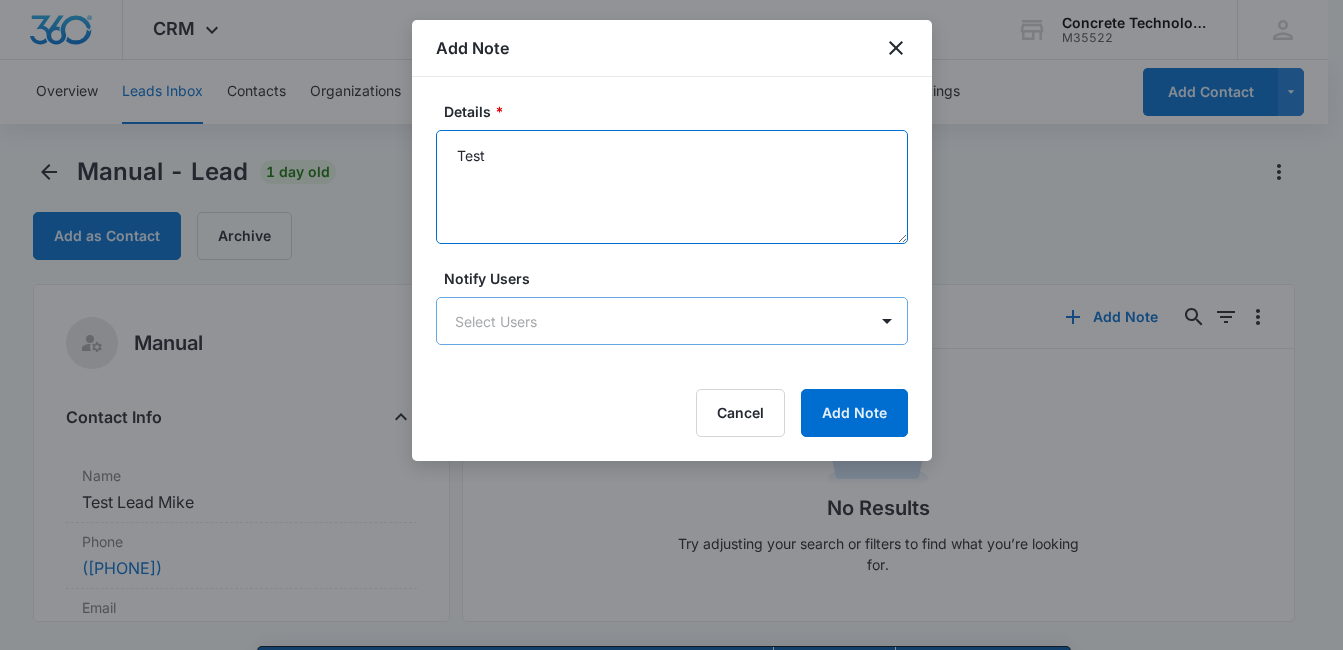 type on "Test" 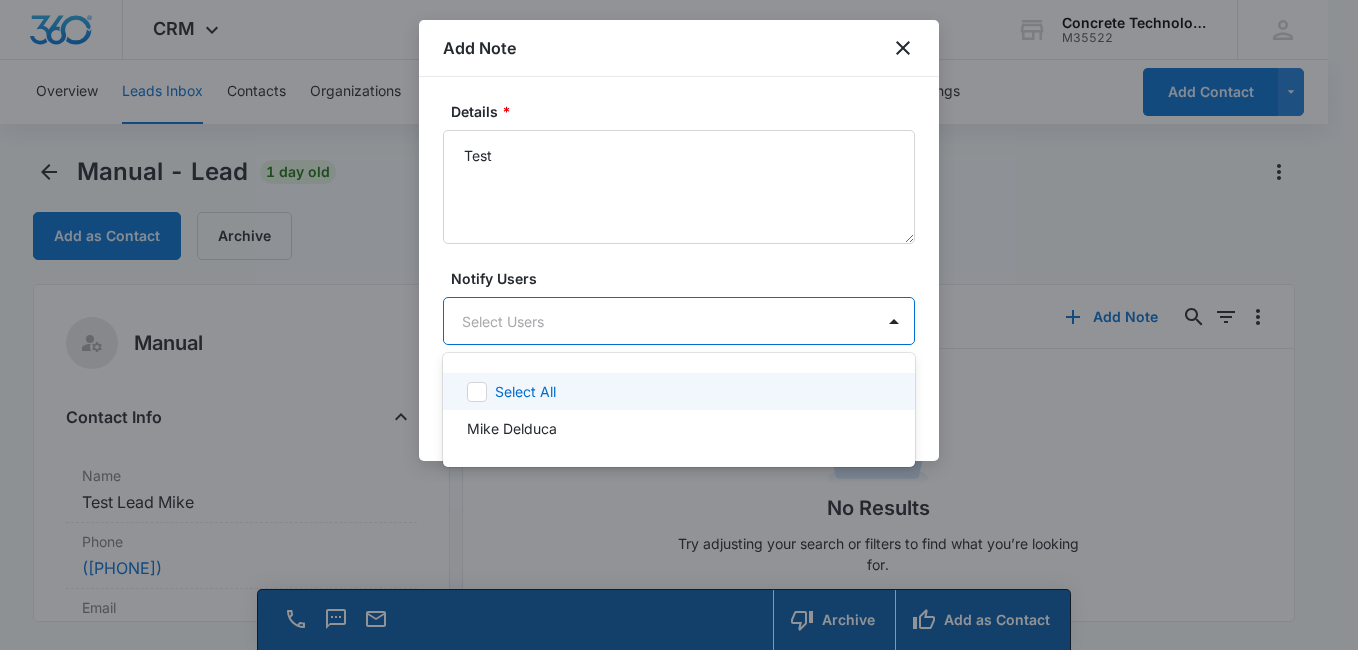click on "CRM Apps Reputation Websites Forms CRM Email Social Content Ads Intelligence Files Brand Settings Concrete Technology M35522 Your Accounts View All MD [FIRST] [LAST] [EMAIL] My Profile Notifications Support Logout Terms & Conditions   •   Privacy Policy Overview Leads Inbox Contacts Organizations History Deals Projects Tasks Calendar Lists Reports Settings Add Contact Manual - Lead 1 day old Add as Contact Archive Manual Contact Info Name Cancel Save Changes Test Lead Mike Phone Cancel Save Changes ([PHONE]) Email Cancel Save Changes [EMAIL] Organization Cancel Save Changes --- Address Cancel Save Changes --- Details Qualifying Status Cancel Save Changes New Lead Source Manual Lead Status Viewed Special Notes Cancel Save Changes --- Contact Type Cancel Save Changes None Contact Status Cancel Save Changes None Assigned To Cancel Save Changes Mike Delduca Tags Cancel Save Changes --- Next Contact Date Cancel Save Changes --- Color Tag Current Color: Cancel Save Changes ID 964 ---" at bounding box center (679, 325) 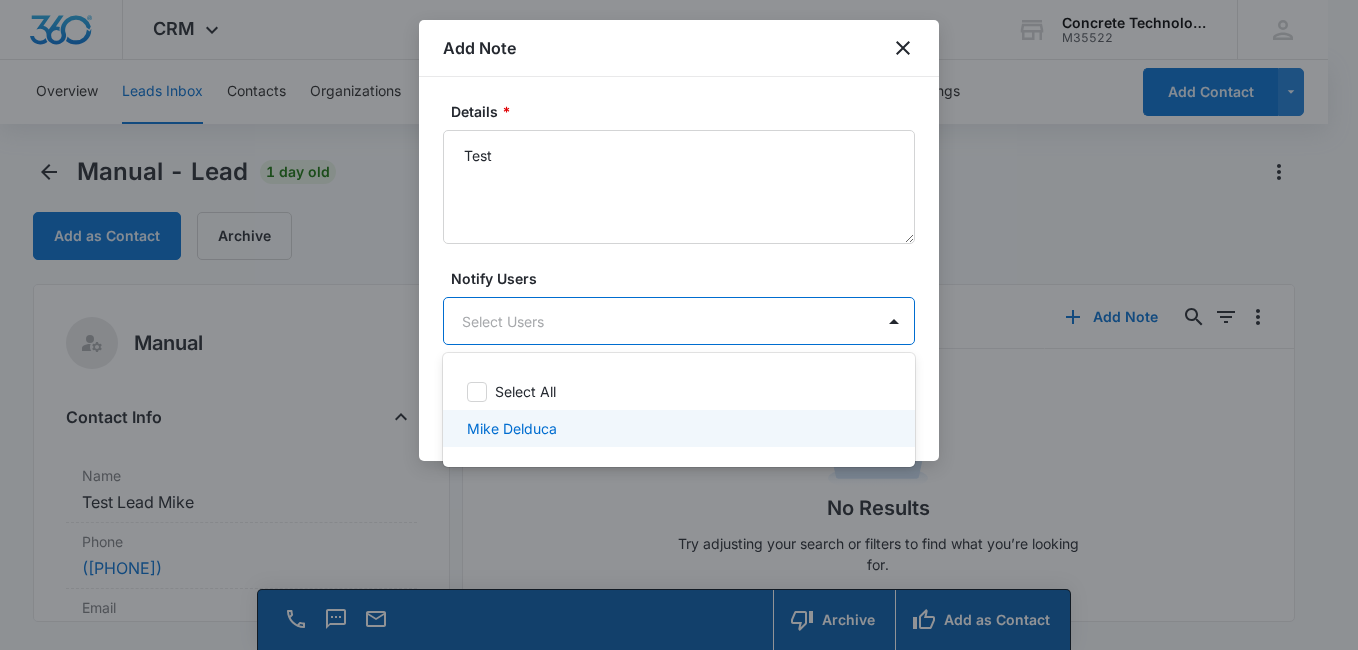 click on "Mike Delduca" at bounding box center (677, 428) 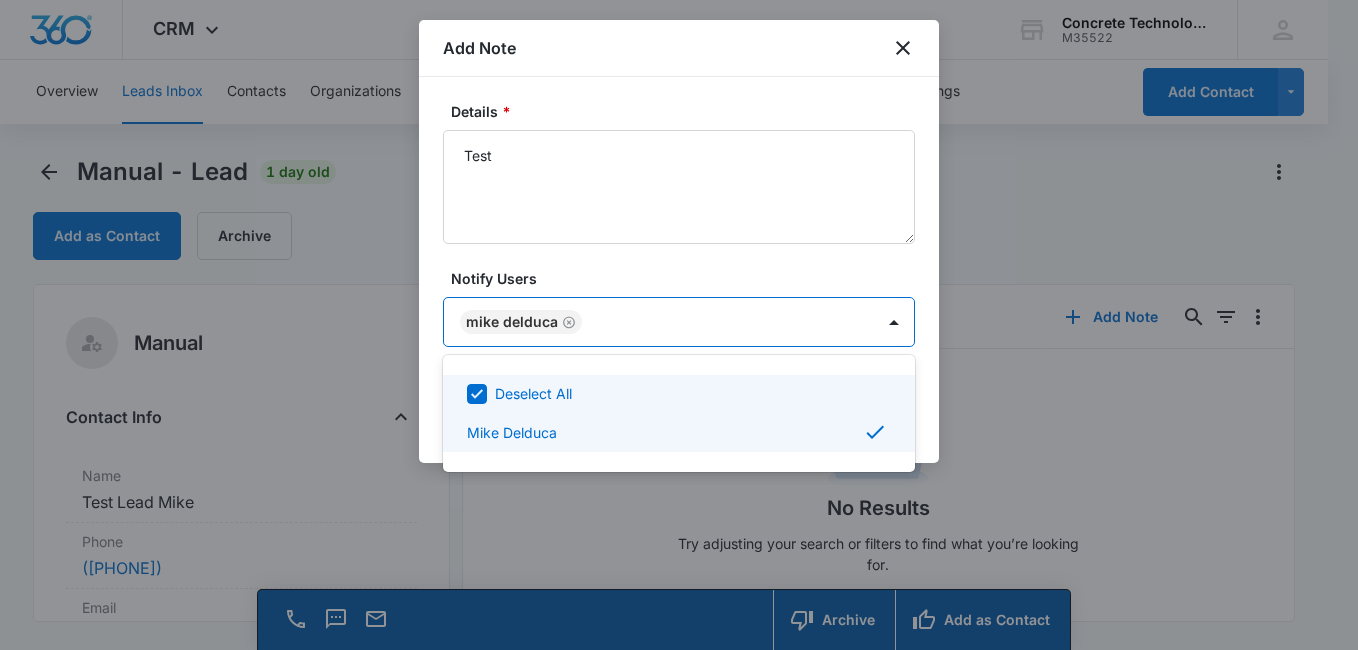 click at bounding box center (679, 325) 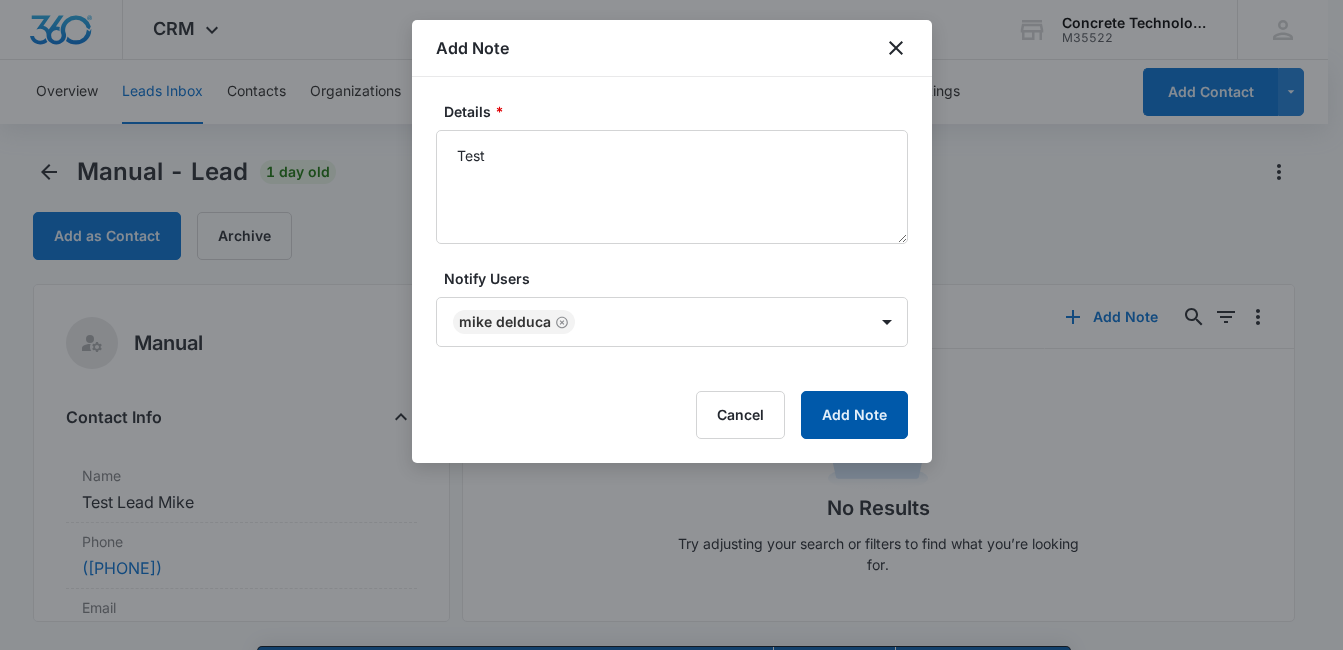 click on "Add Note" at bounding box center (854, 415) 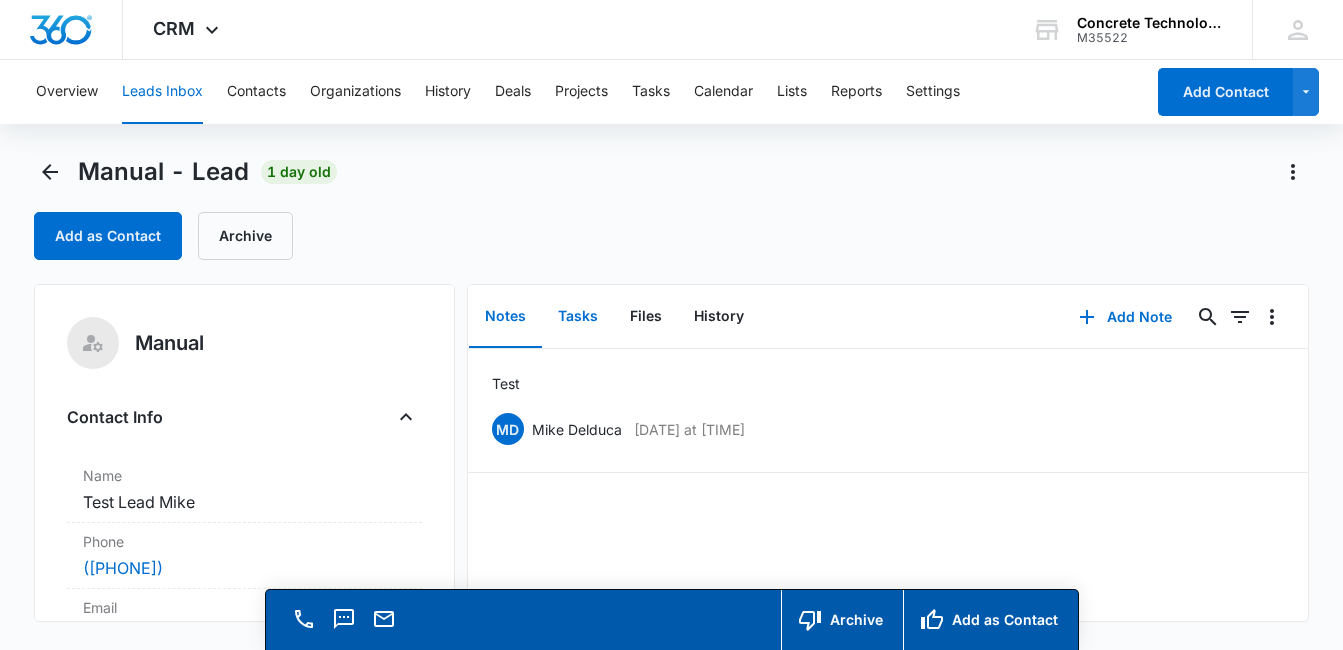 click on "Tasks" at bounding box center [578, 317] 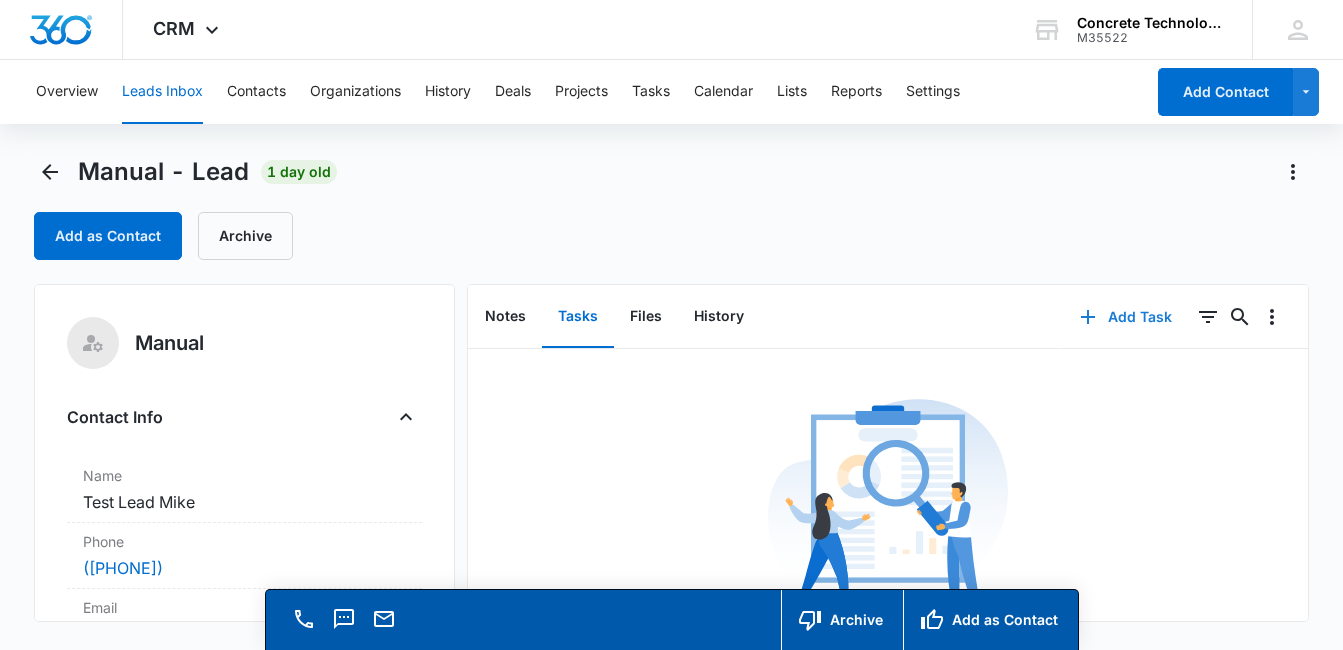 click on "Add Task" at bounding box center (1126, 317) 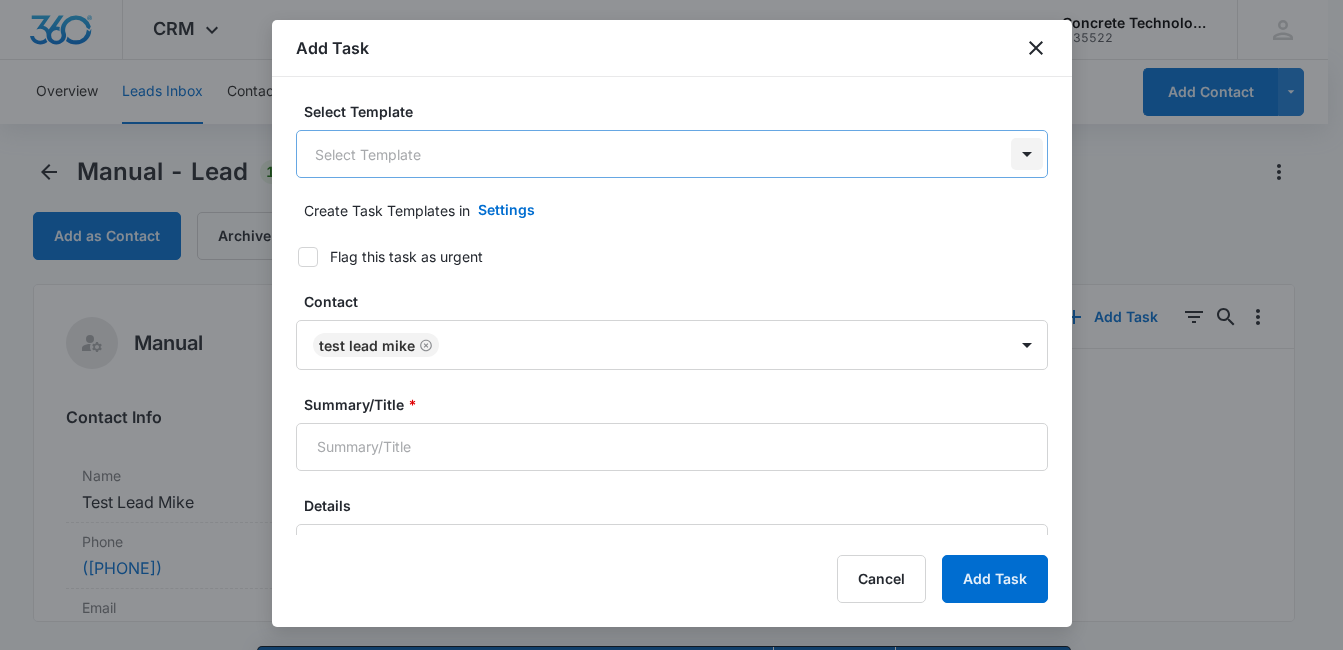 click on "CRM Apps Reputation Websites Forms CRM Email Social Content Ads Intelligence Files Brand Settings Concrete Technology M35522 Your Accounts View All MD [FIRST] [LAST] [EMAIL] My Profile Notifications Support Logout Terms & Conditions   •   Privacy Policy Overview Leads Inbox Contacts Organizations History Deals Projects Tasks Calendar Lists Reports Settings Add Contact Manual - Lead 1 day old Add as Contact Archive Manual Contact Info Name Cancel Save Changes Test Lead Mike Phone Cancel Save Changes ([PHONE]) Email Cancel Save Changes [EMAIL] Organization Cancel Save Changes --- Address Cancel Save Changes --- Details Qualifying Status Cancel Save Changes New Lead Source Manual Lead Status Viewed Special Notes Cancel Save Changes --- Contact Type Cancel Save Changes None Contact Status Cancel Save Changes None Assigned To Cancel Save Changes Mike Delduca Tags Cancel Save Changes --- Next Contact Date Cancel Save Changes --- Color Tag Current Color: Cancel Save Changes ID 964 ---" at bounding box center [671, 353] 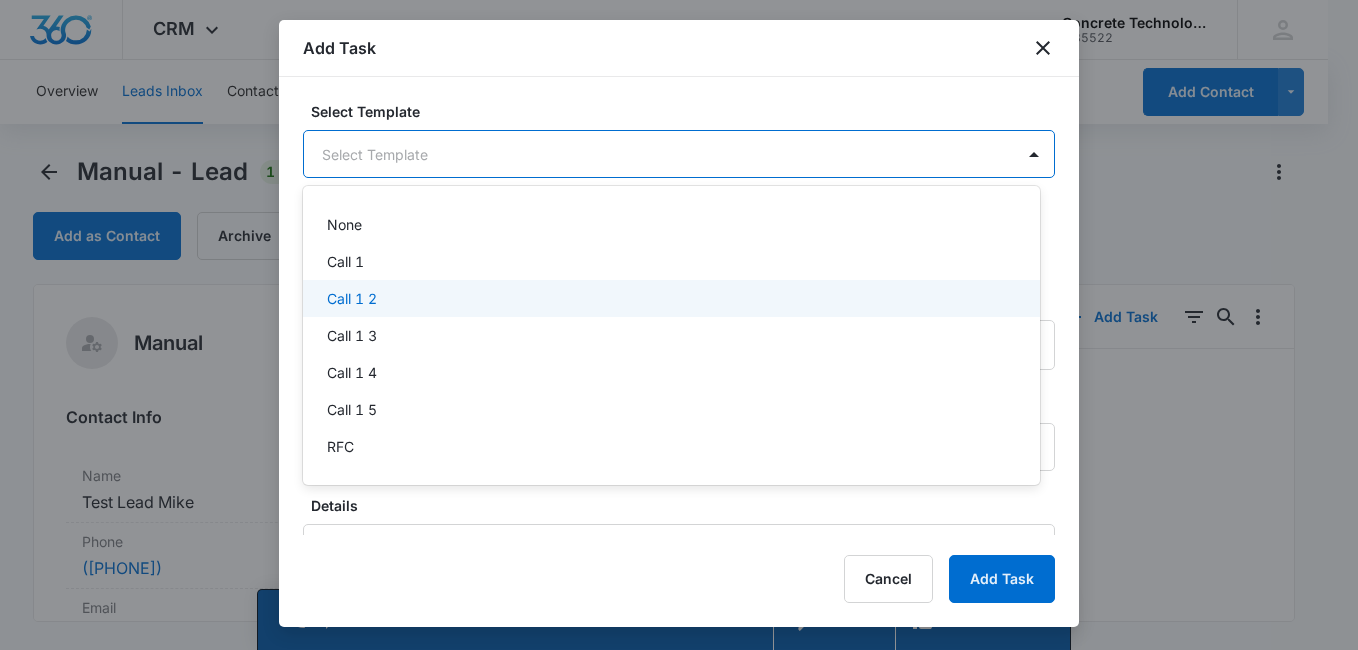 click on "Call 1 2" at bounding box center (669, 298) 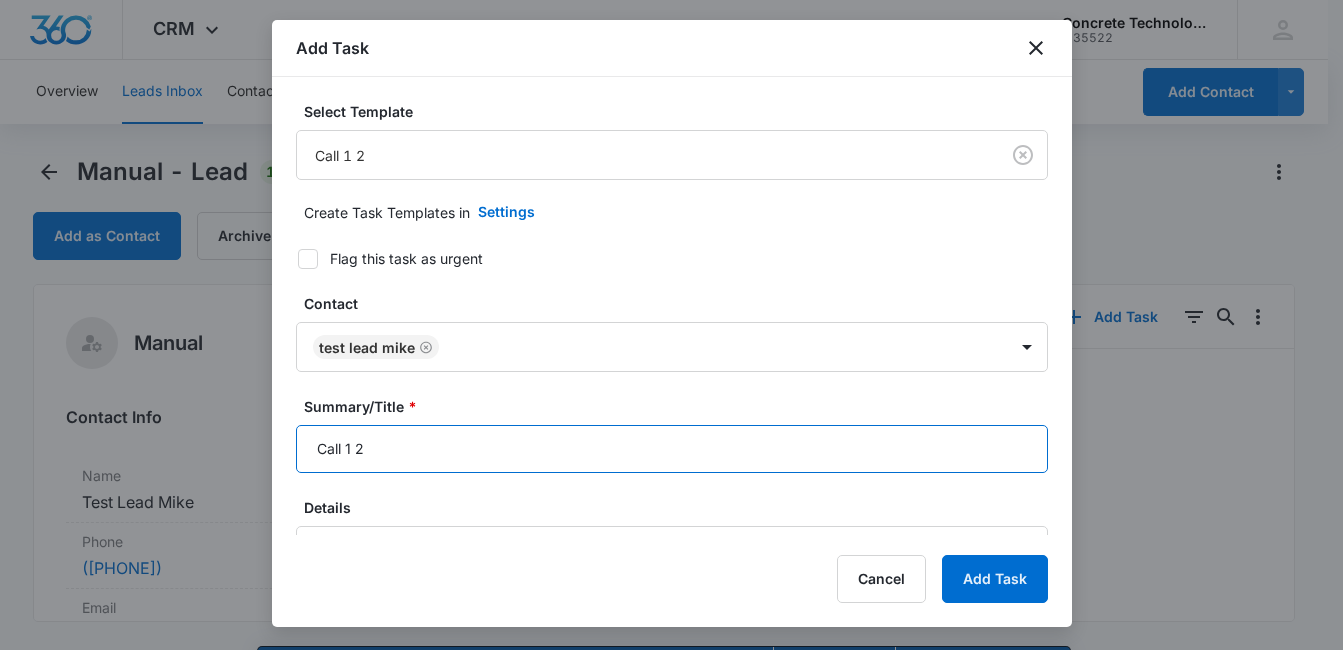 click on "Call 1 2" at bounding box center (672, 449) 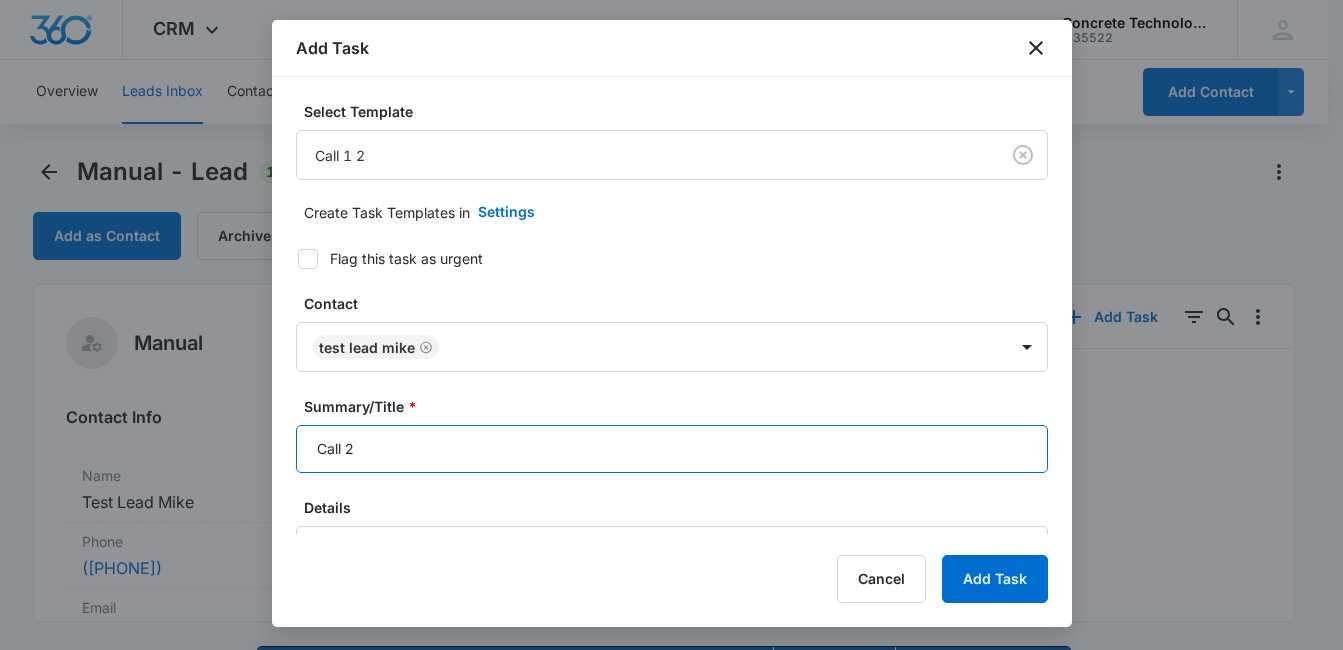 type on "Call 2" 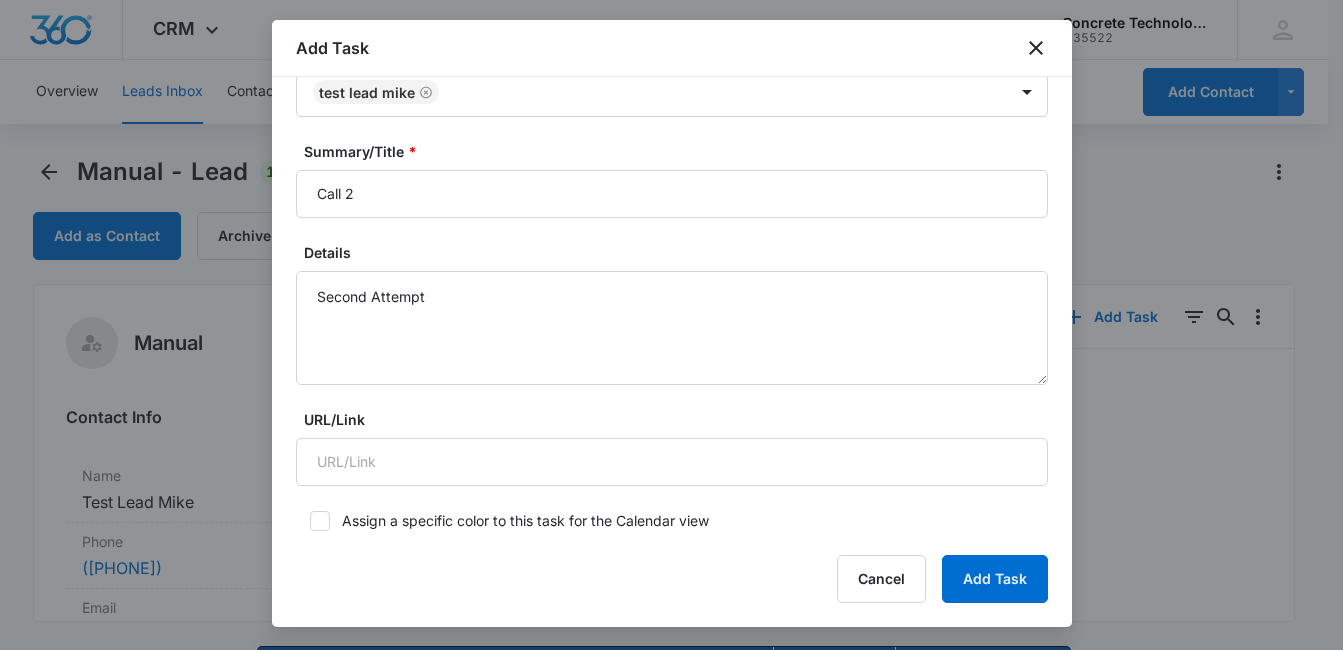 scroll, scrollTop: 393, scrollLeft: 0, axis: vertical 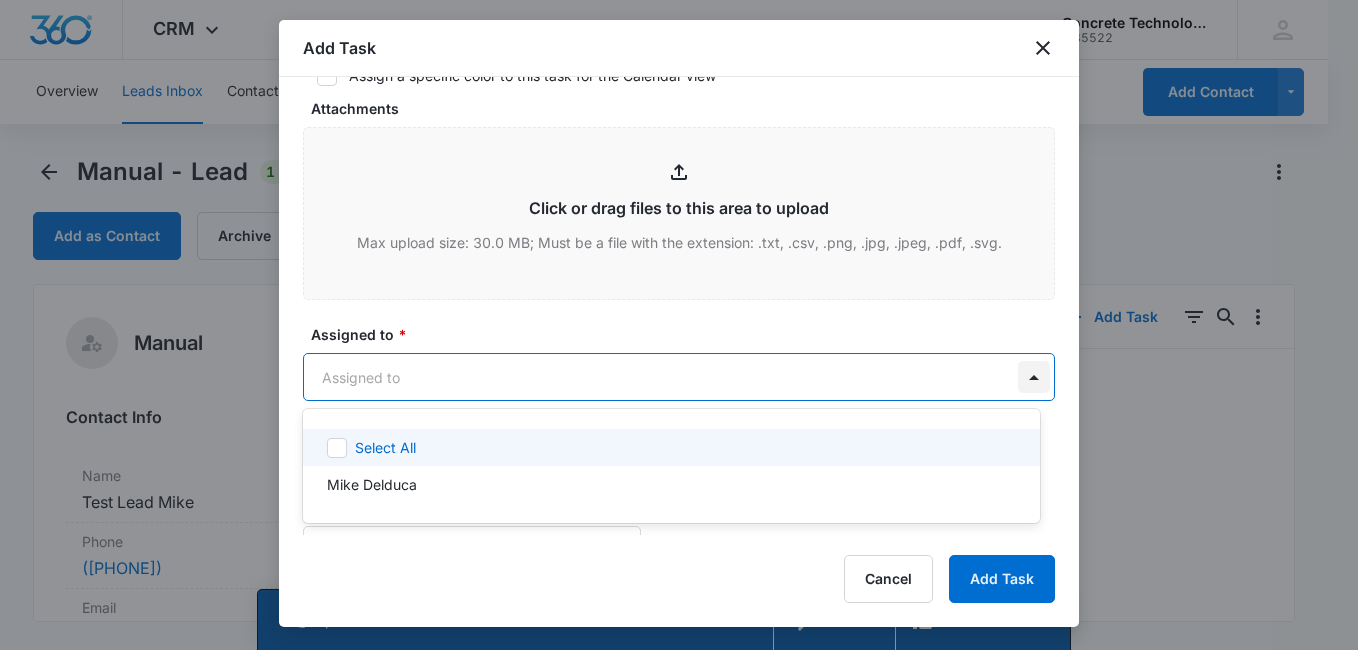 click on "CRM Apps Reputation Websites Forms CRM Email Social Content Ads Intelligence Files Brand Settings Concrete Technology M35522 Your Accounts View All MD [FIRST] [LAST] [EMAIL] My Profile Notifications Support Logout Terms & Conditions   •   Privacy Policy Overview Leads Inbox Contacts Organizations History Deals Projects Tasks Calendar Lists Reports Settings Add Contact Manual - Lead 1 day old Add as Contact Archive Manual Contact Info Name Cancel Save Changes Test Lead Mike Phone Cancel Save Changes ([PHONE]) Email Cancel Save Changes [EMAIL] Organization Cancel Save Changes --- Address Cancel Save Changes --- Details Qualifying Status Cancel Save Changes New Lead Source Manual Lead Status Viewed Special Notes Cancel Save Changes --- Contact Type Cancel Save Changes None Contact Status Cancel Save Changes None Assigned To Cancel Save Changes Mike Delduca Tags Cancel Save Changes --- Next Contact Date Cancel Save Changes --- Color Tag Current Color: Cancel Save Changes ID 964 ---" at bounding box center (679, 325) 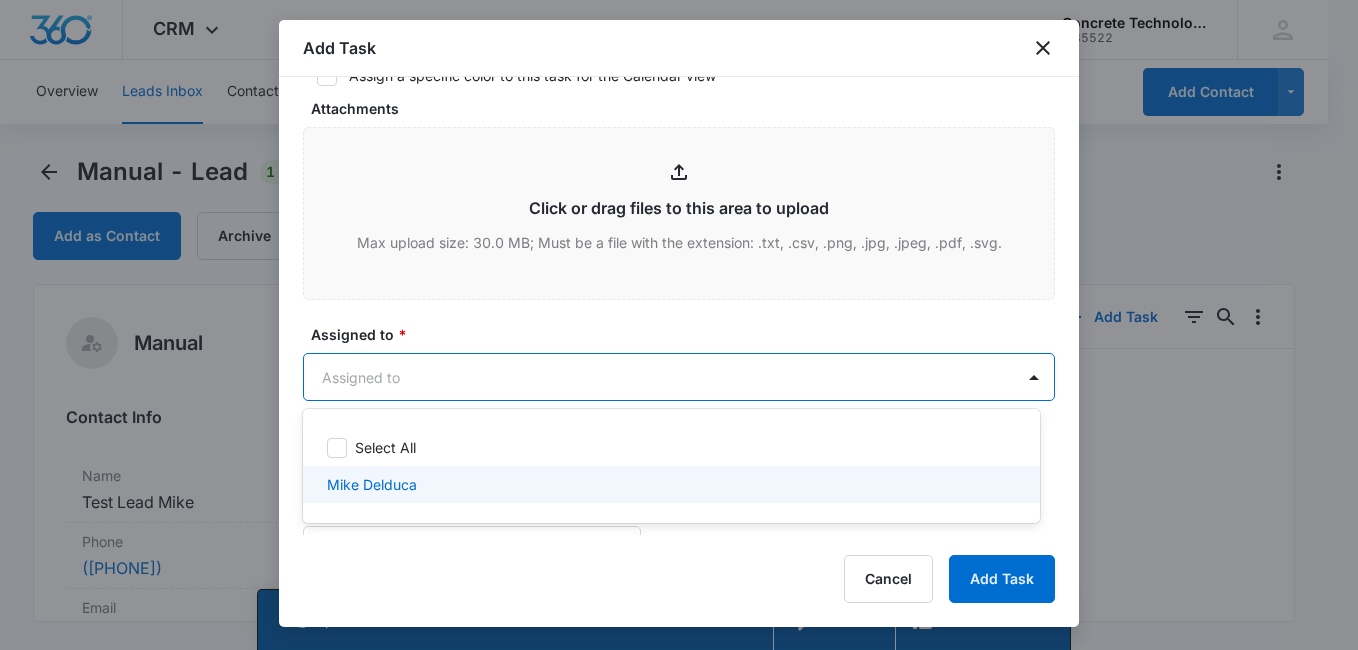 click on "Select All Mike Delduca" at bounding box center (671, 466) 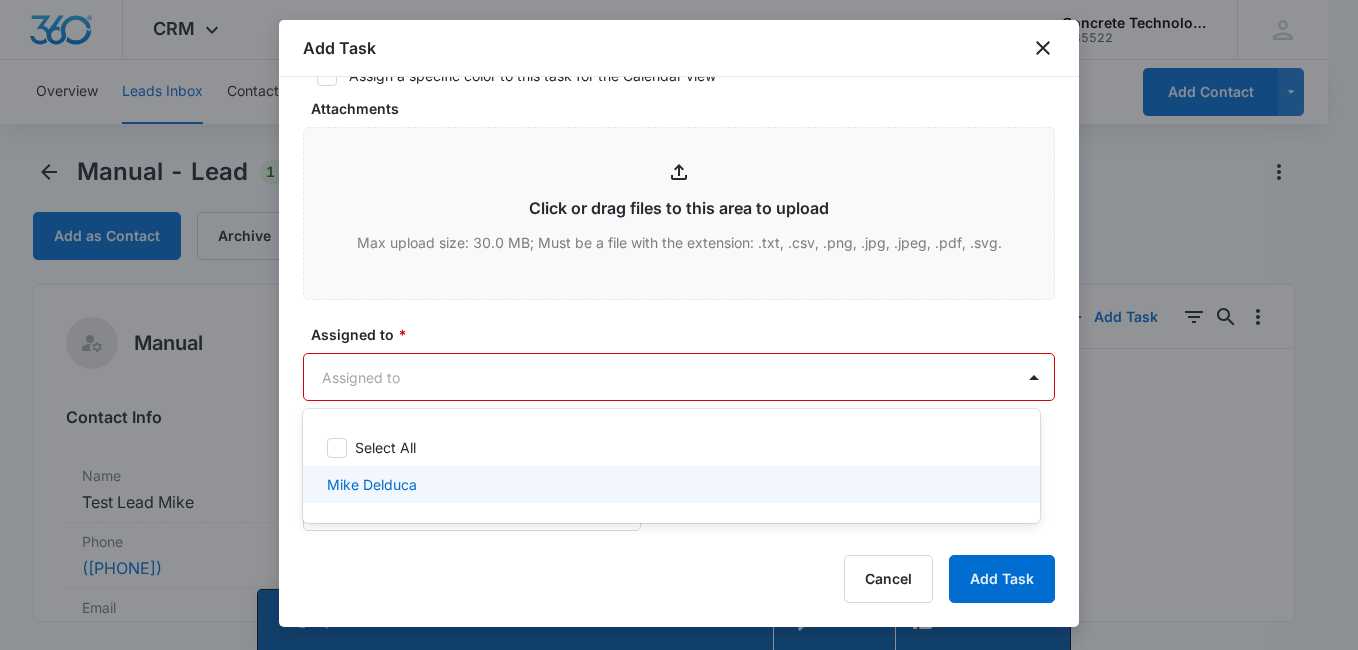 click on "Mike Delduca" at bounding box center (372, 484) 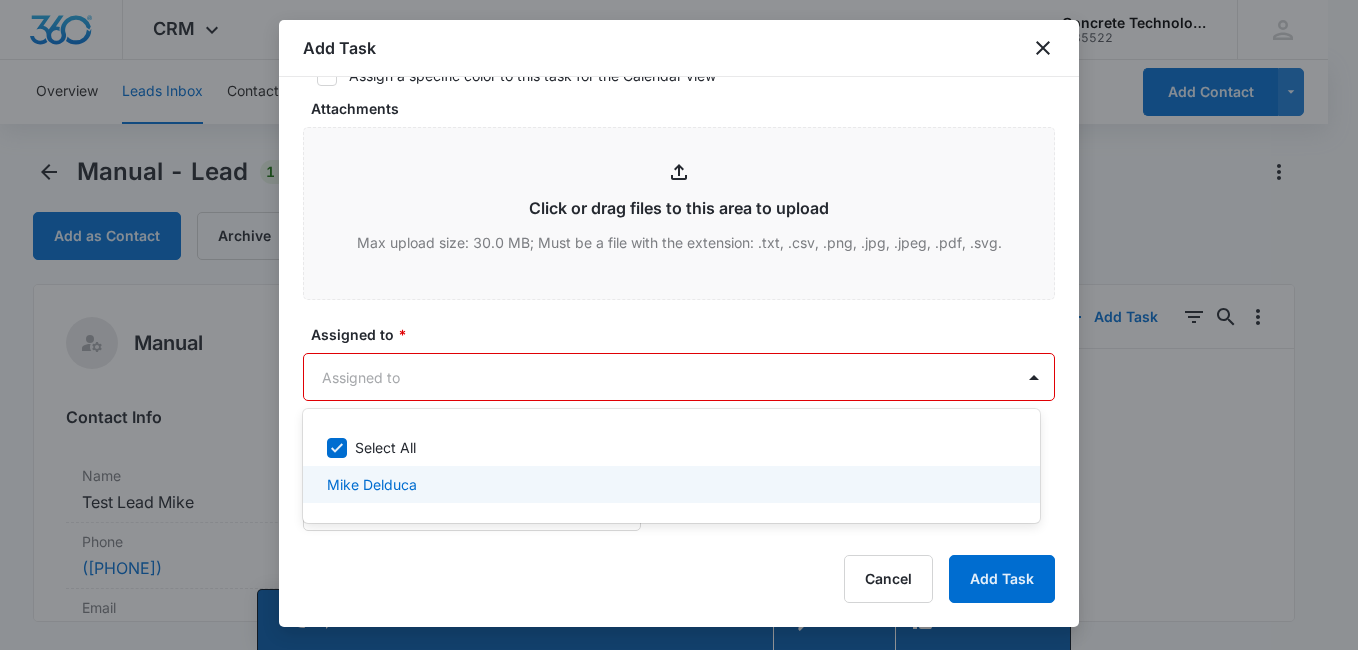 checkbox on "true" 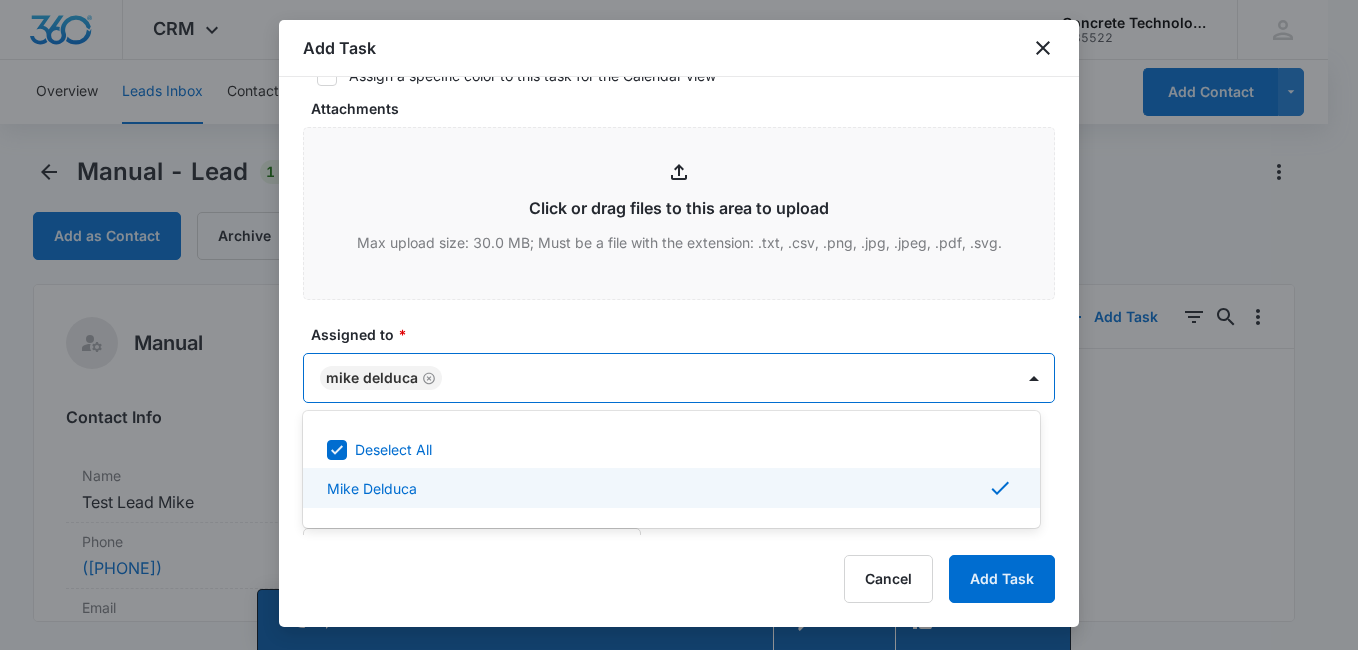 click at bounding box center [679, 325] 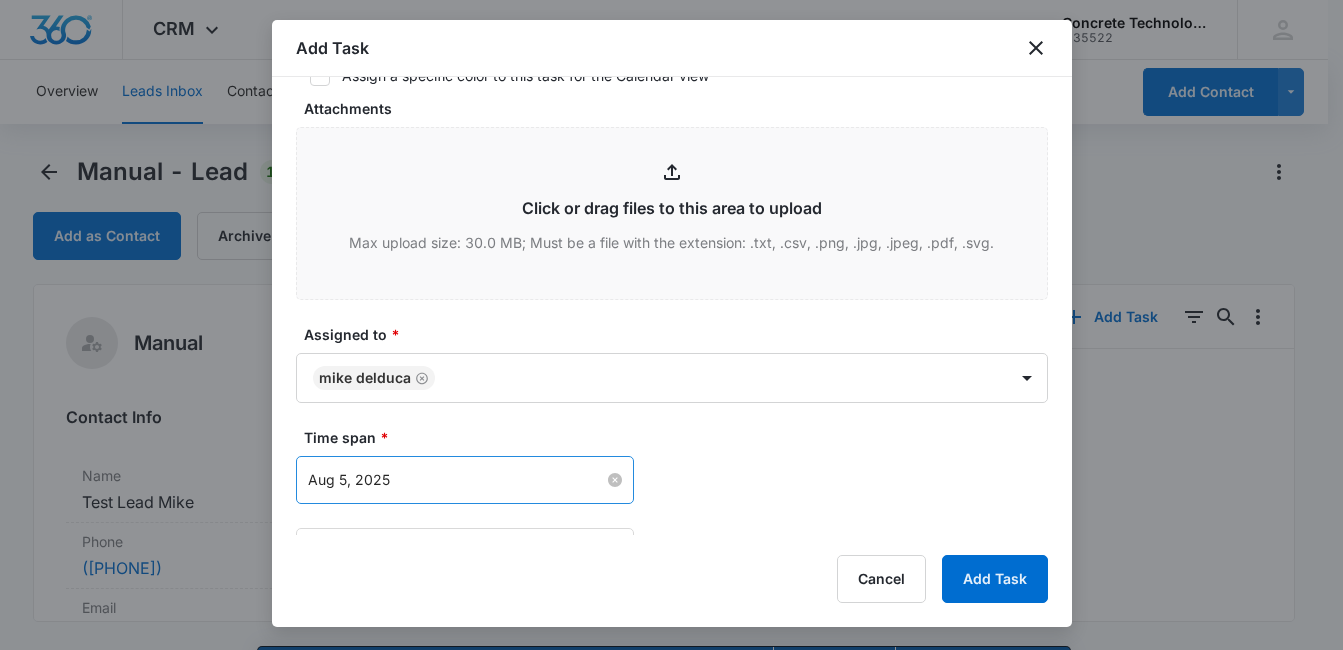 click on "Aug 5, 2025" at bounding box center (456, 480) 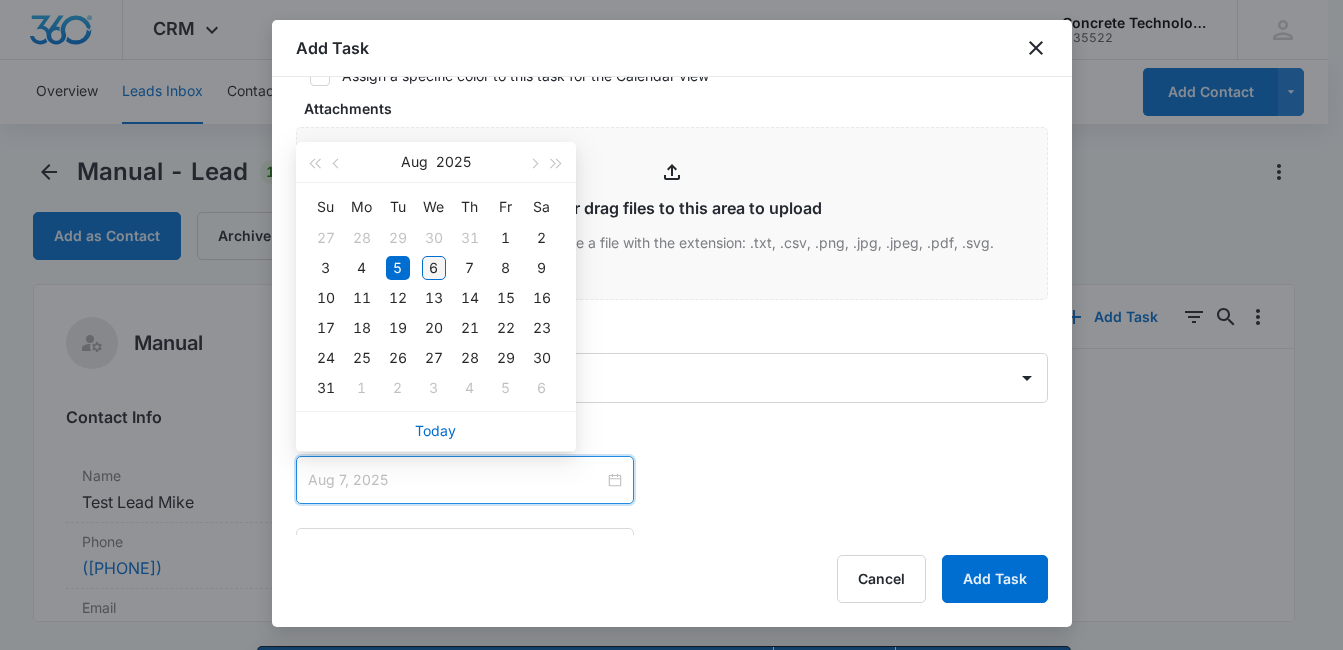 type on "Aug 6, 2025" 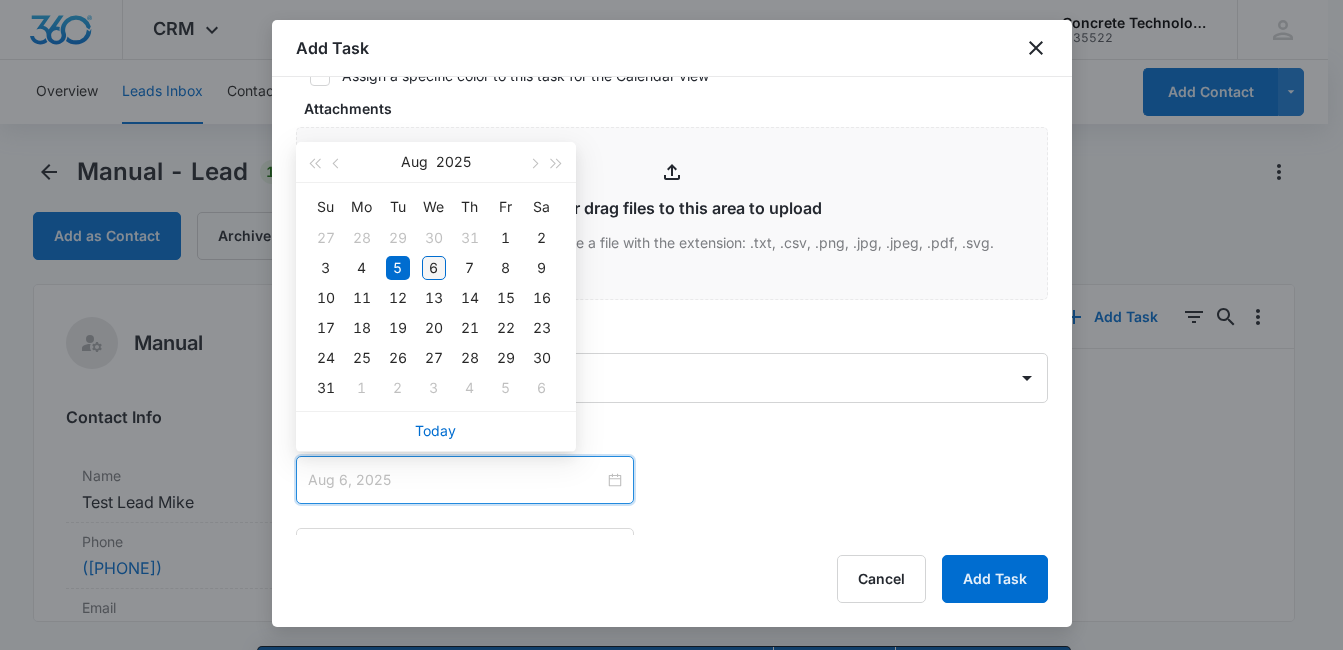 click on "6" at bounding box center (434, 268) 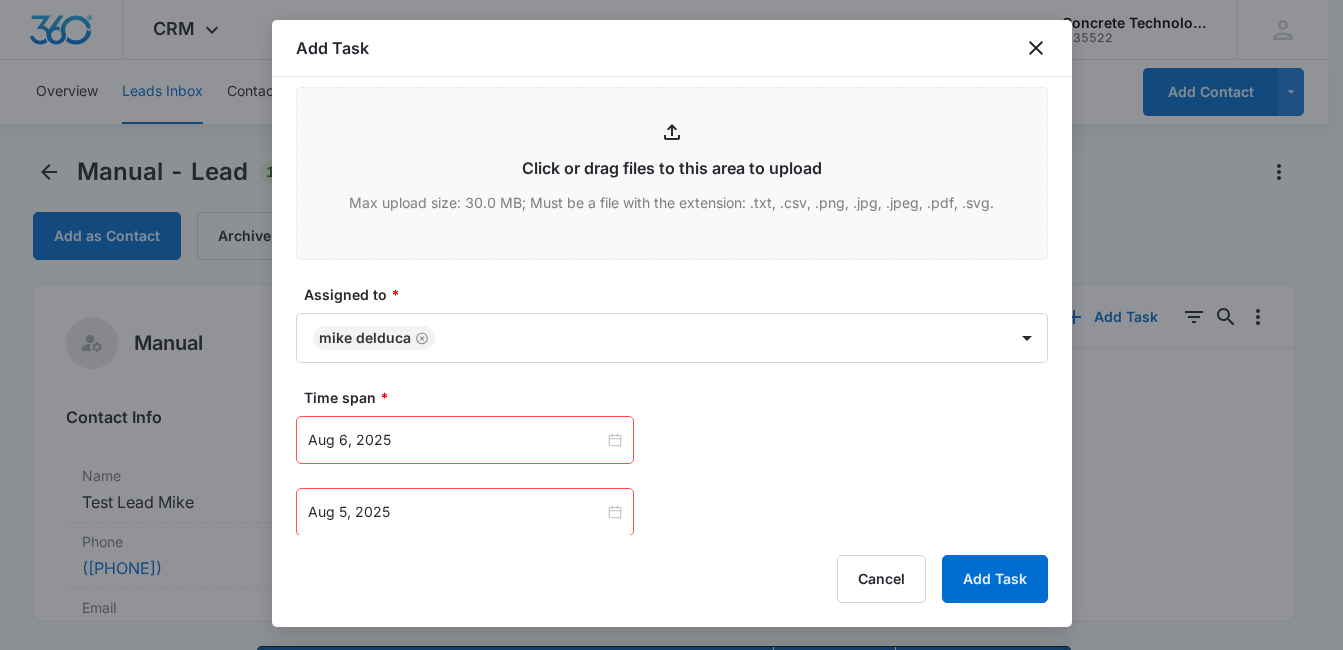 scroll, scrollTop: 840, scrollLeft: 0, axis: vertical 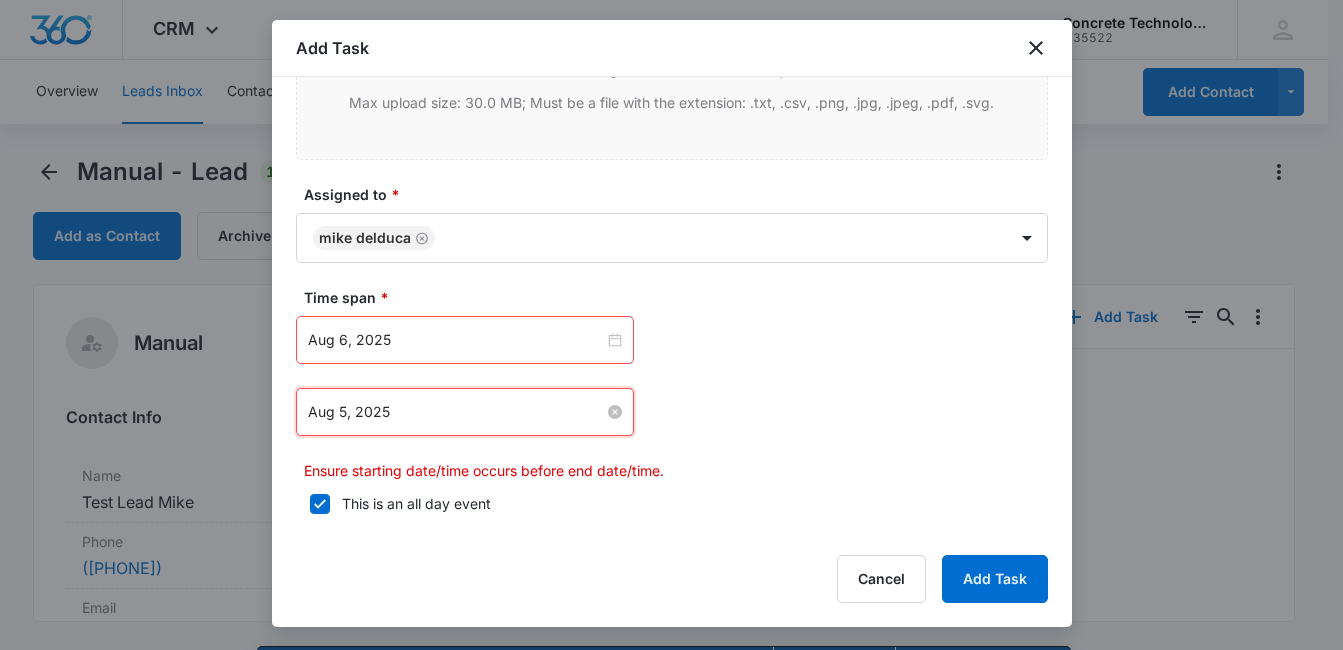click on "Aug 5, 2025" at bounding box center [456, 412] 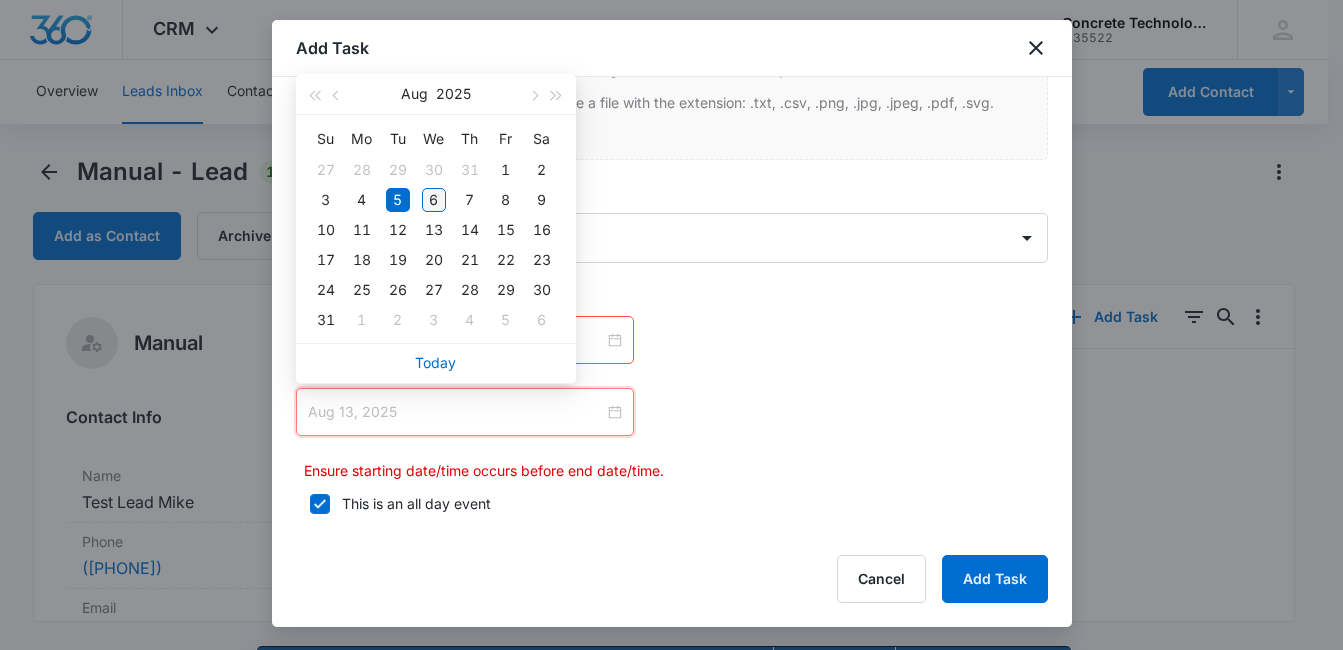 type on "Aug 6, 2025" 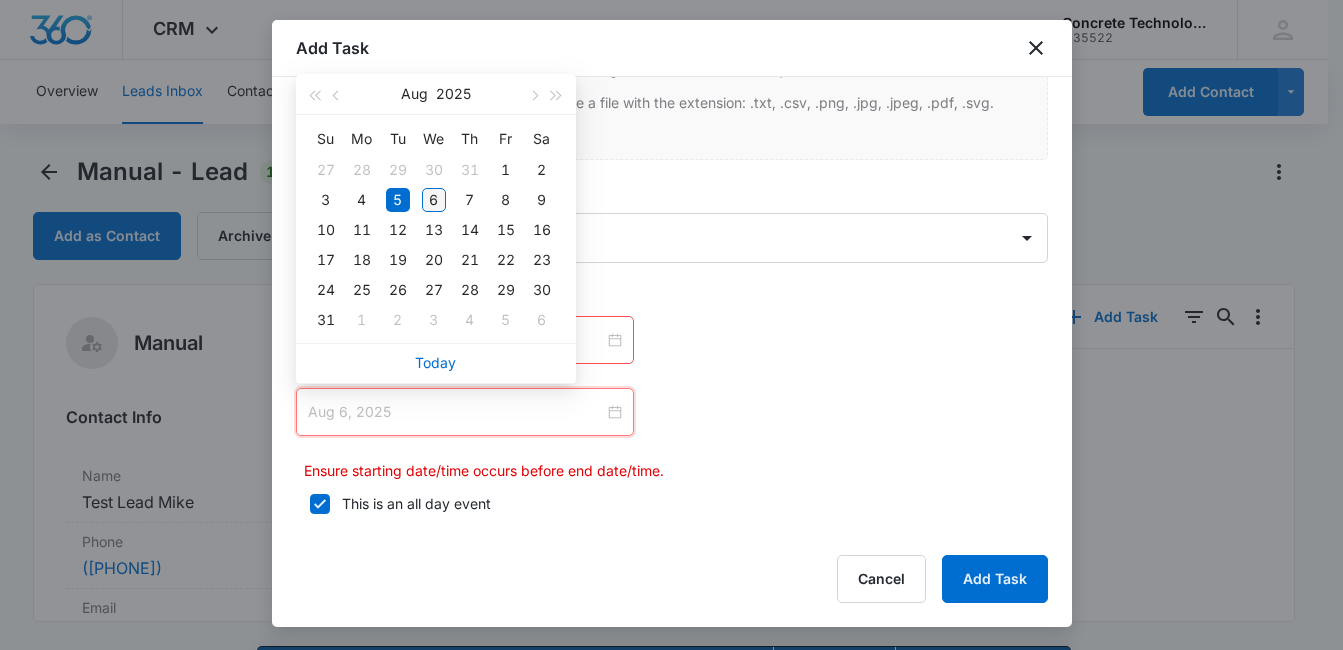 click on "6" at bounding box center [434, 200] 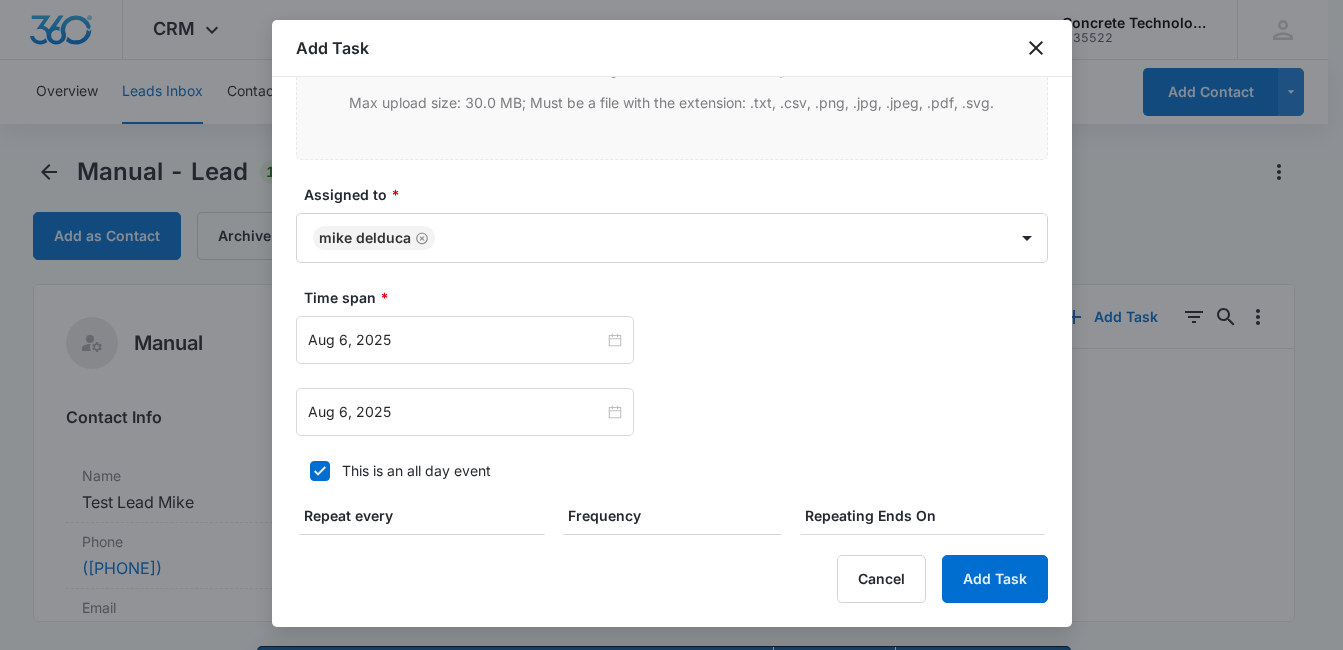 scroll, scrollTop: 880, scrollLeft: 0, axis: vertical 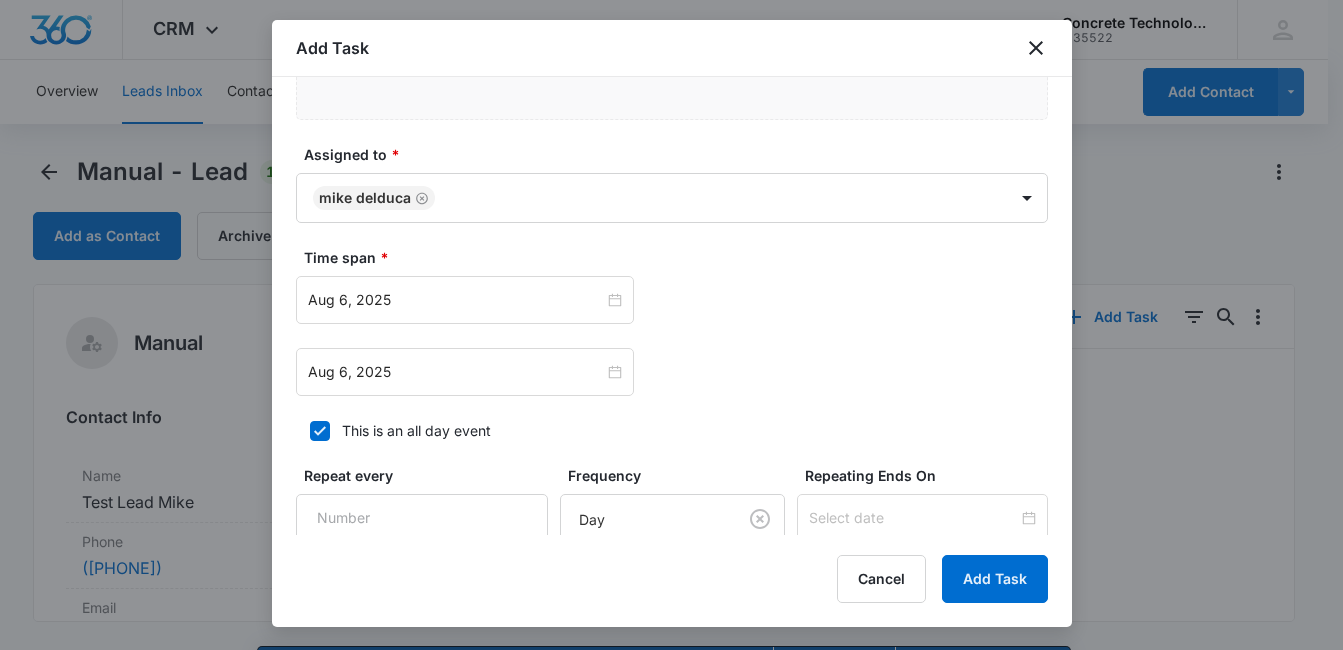 click 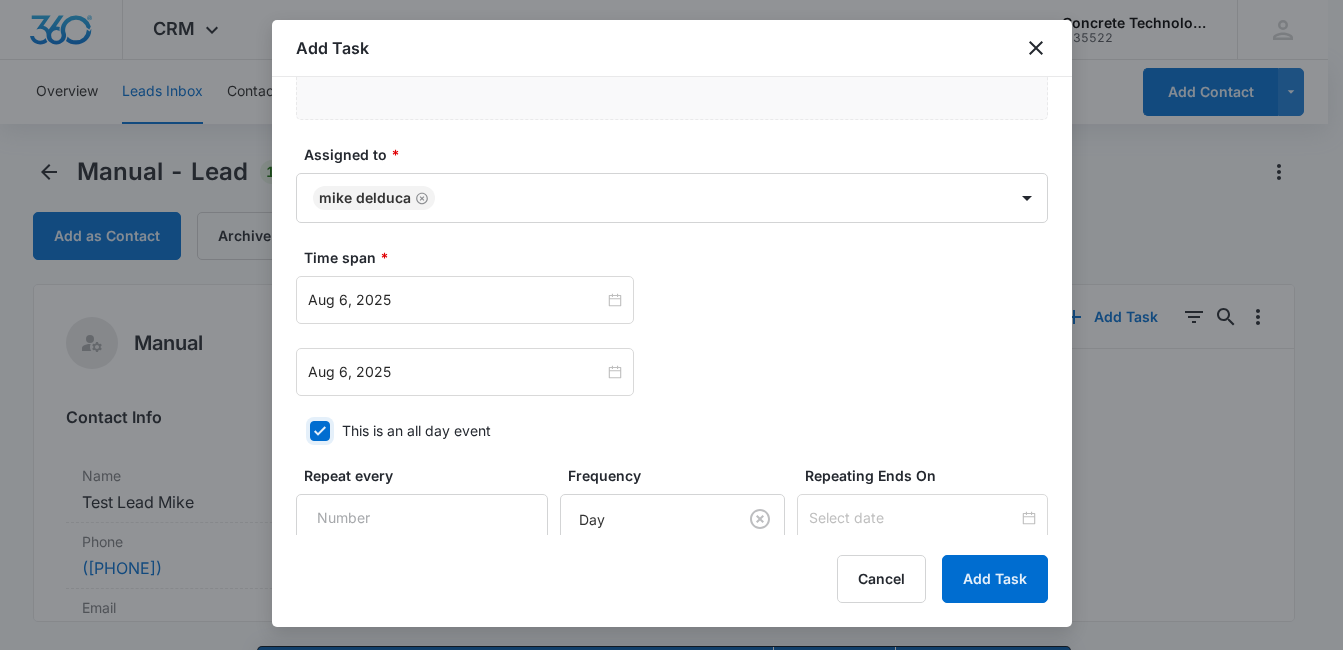 click on "This is an all day event" at bounding box center [303, 431] 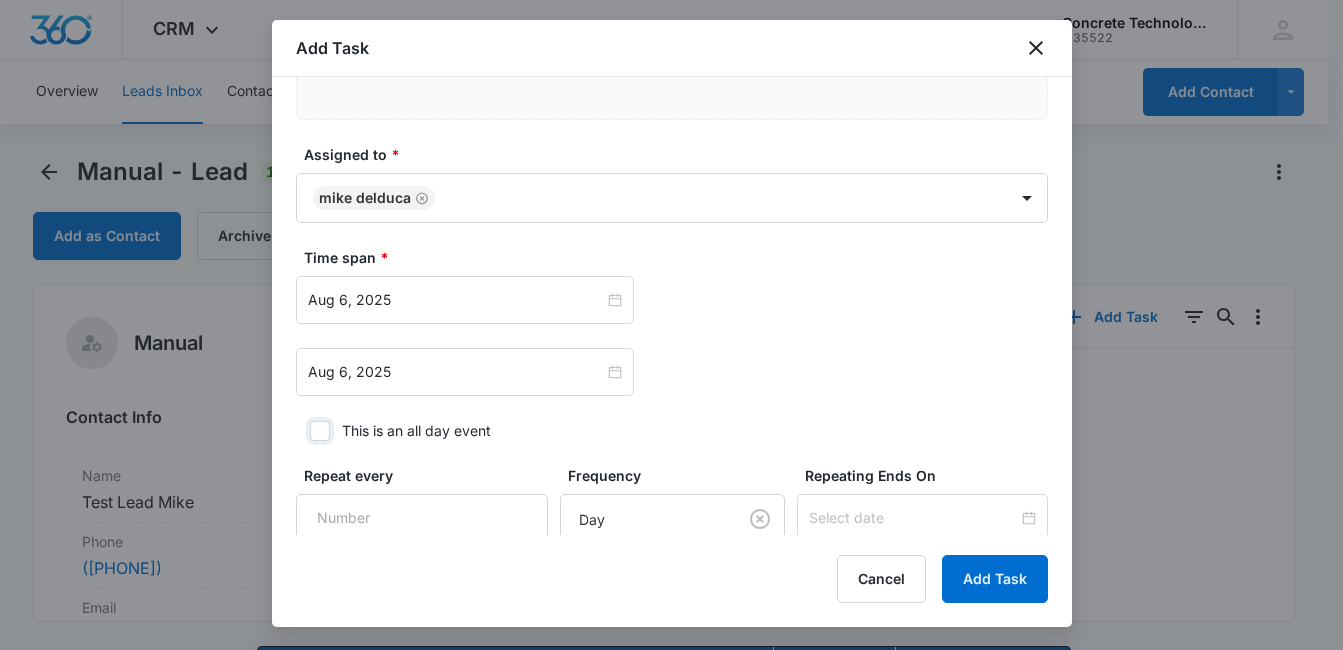 checkbox on "false" 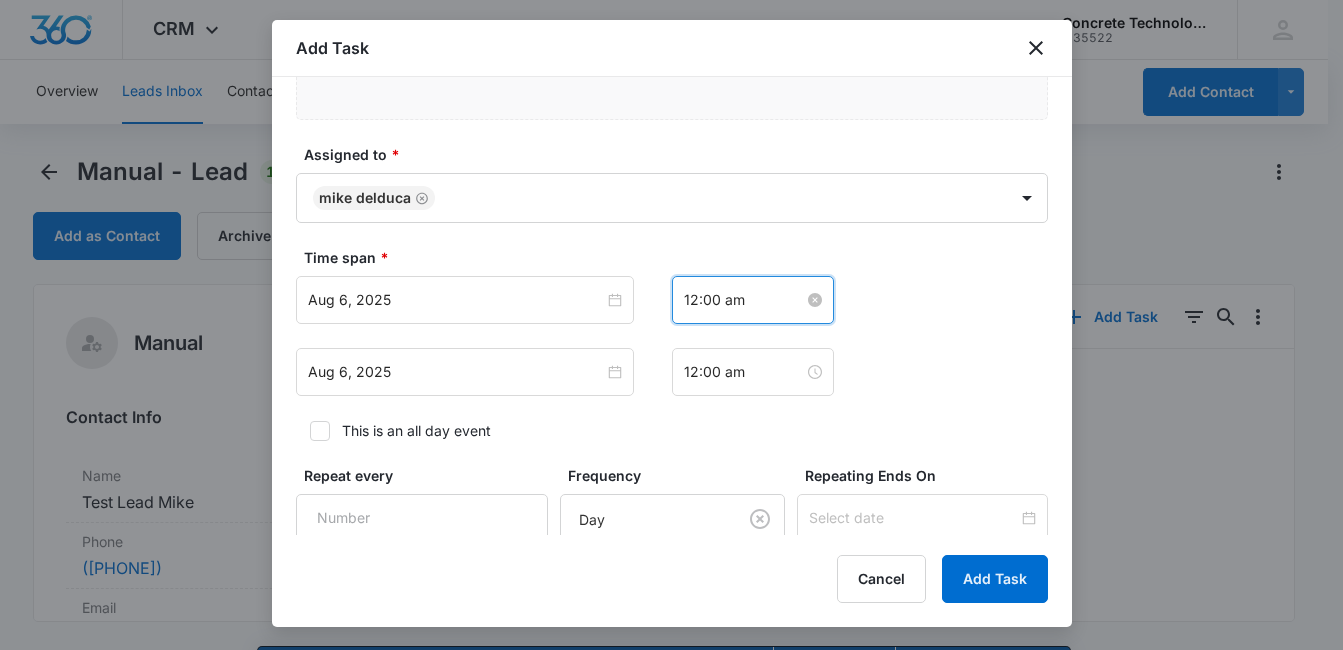 click on "12:00 am" at bounding box center [744, 300] 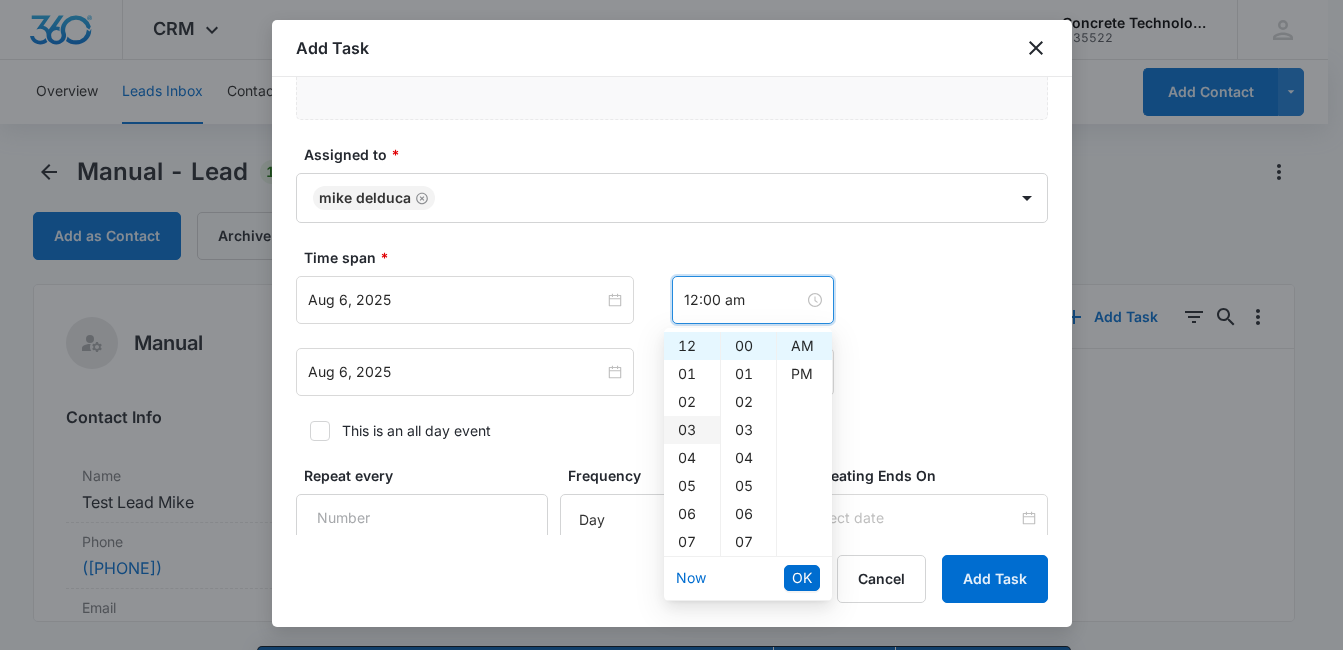 click on "03" at bounding box center (692, 430) 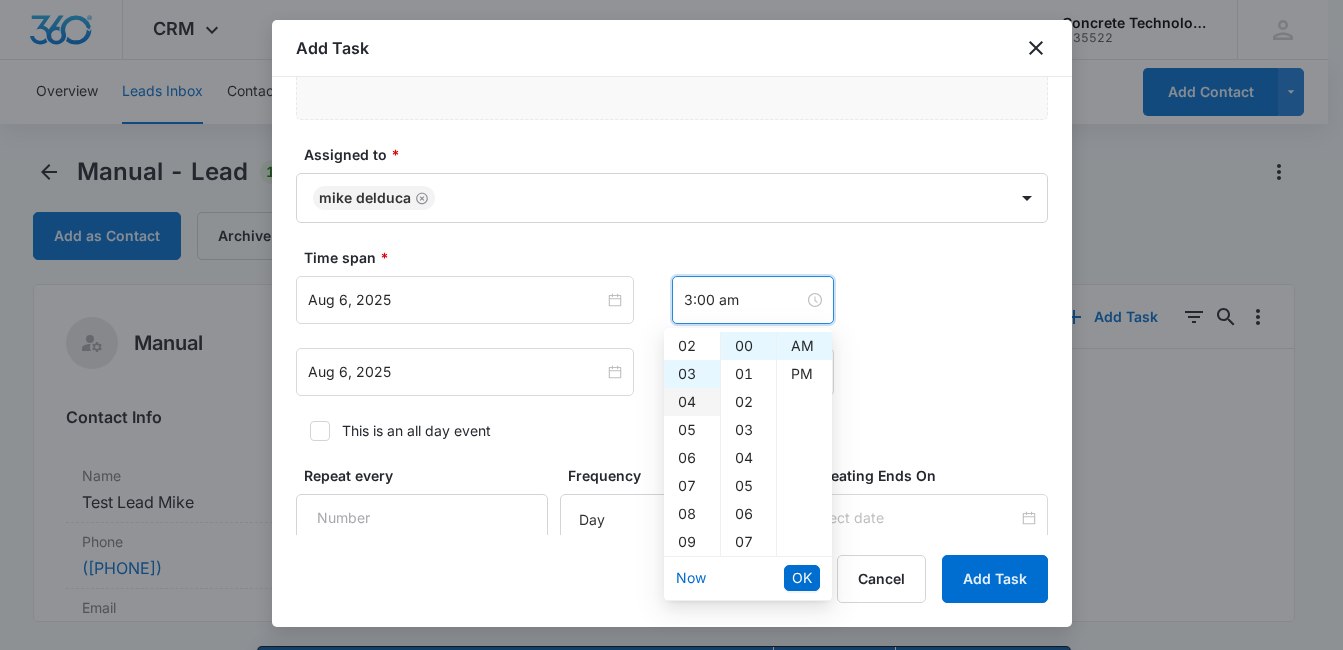 scroll, scrollTop: 84, scrollLeft: 0, axis: vertical 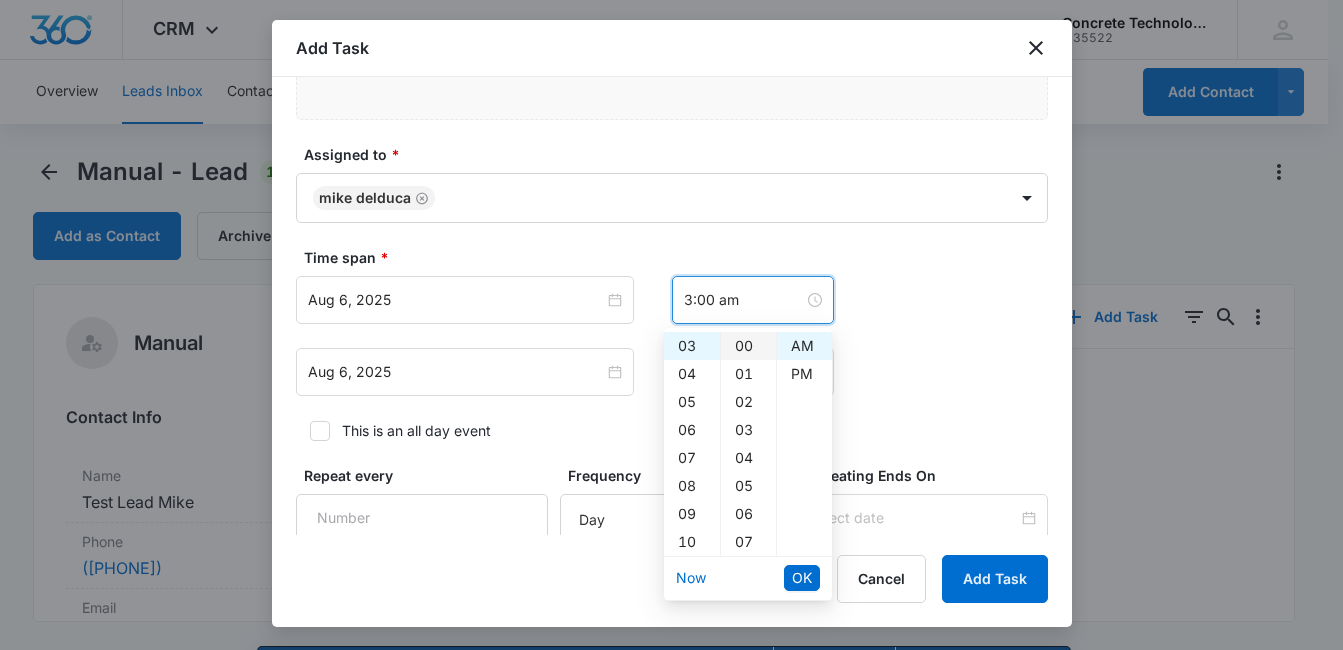 click on "00" at bounding box center [748, 346] 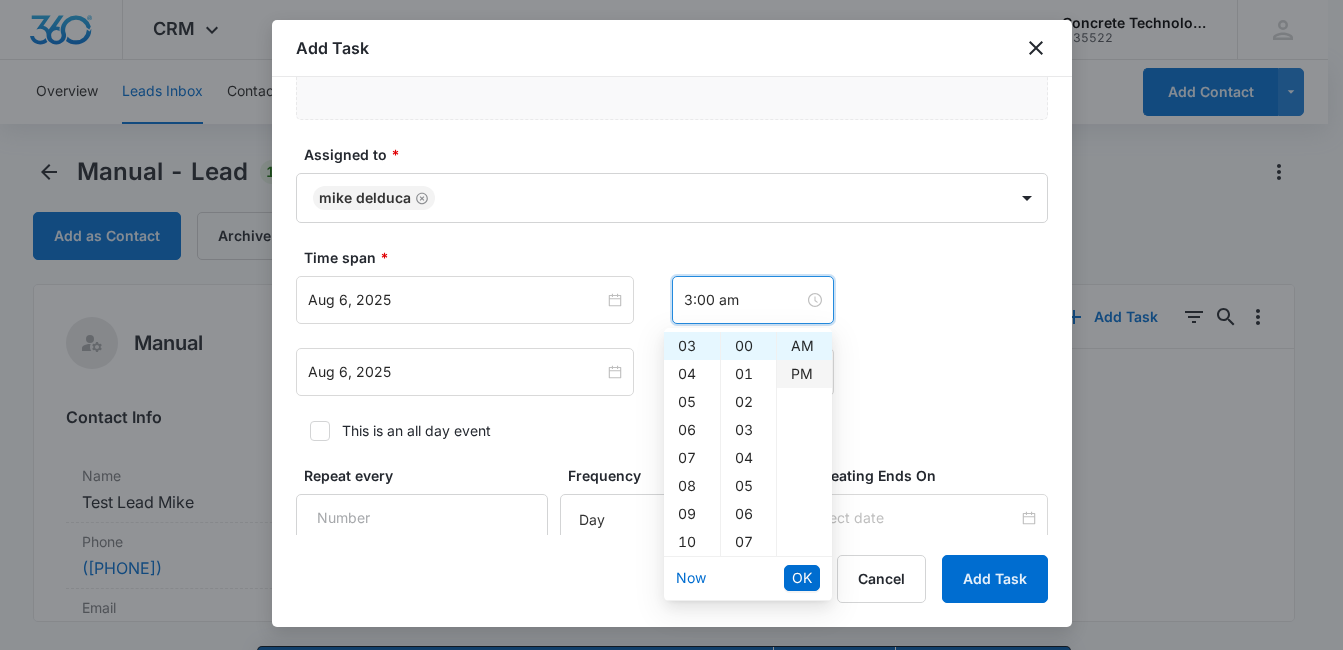 click on "PM" at bounding box center [804, 374] 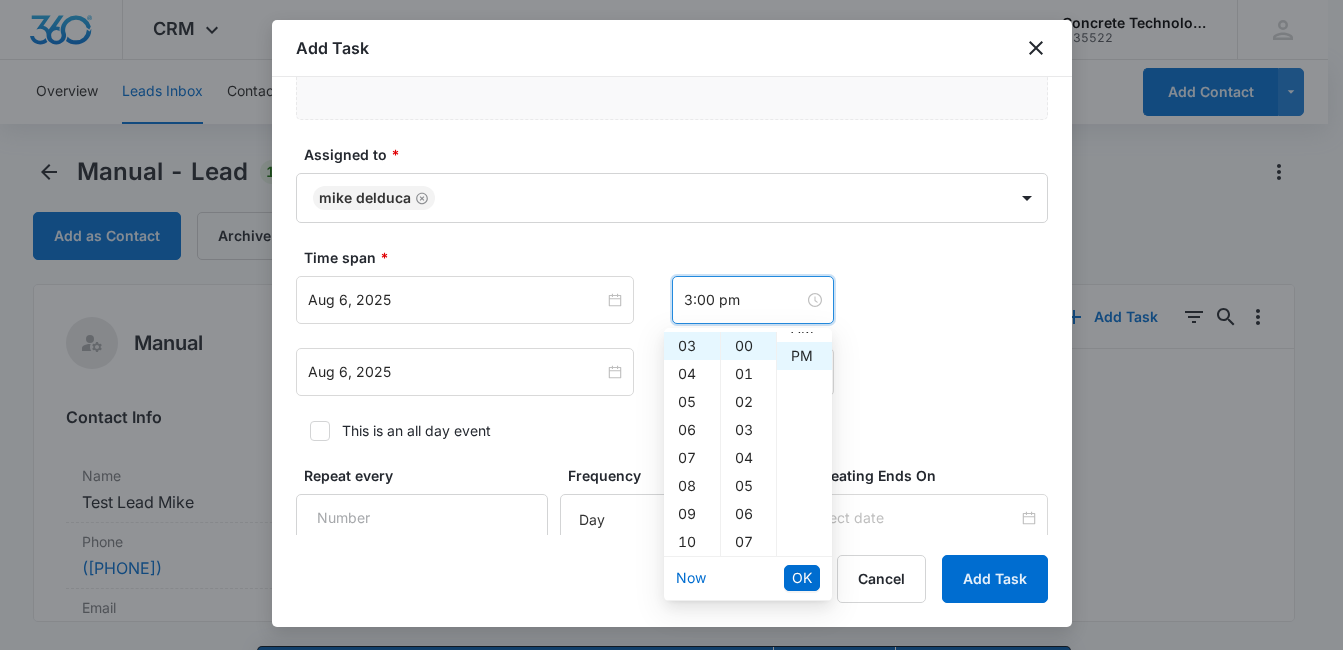 scroll, scrollTop: 28, scrollLeft: 0, axis: vertical 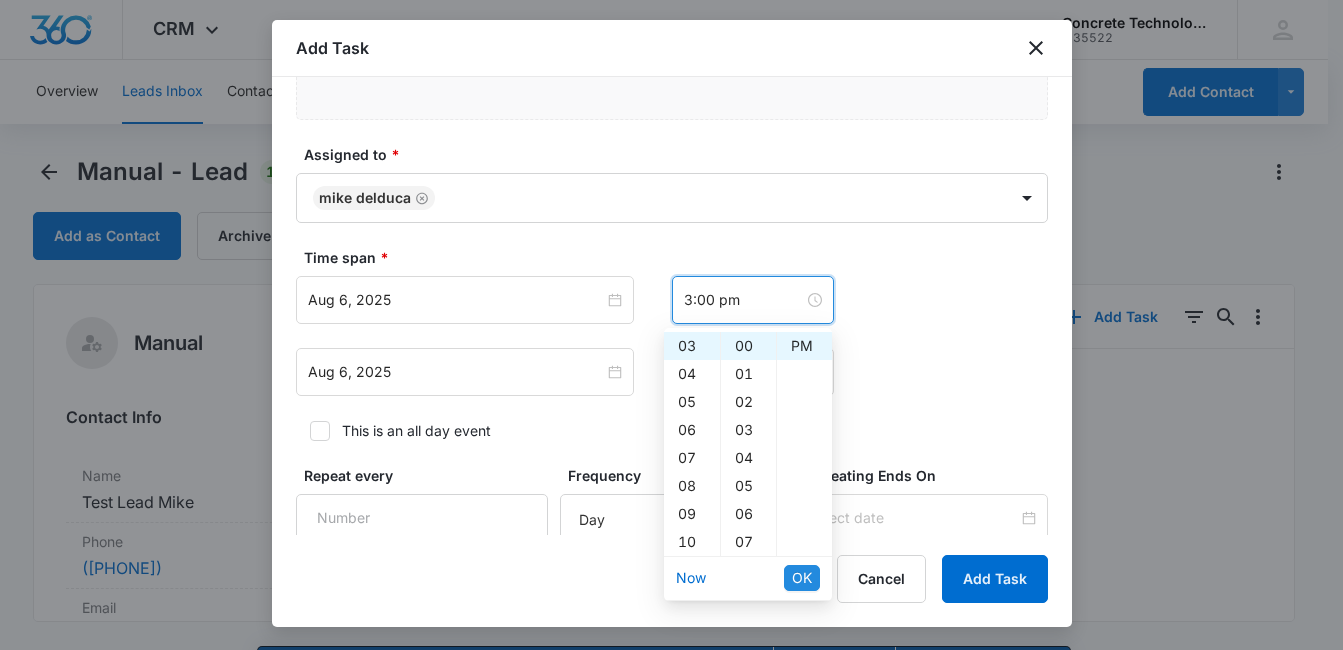 click on "OK" at bounding box center [802, 578] 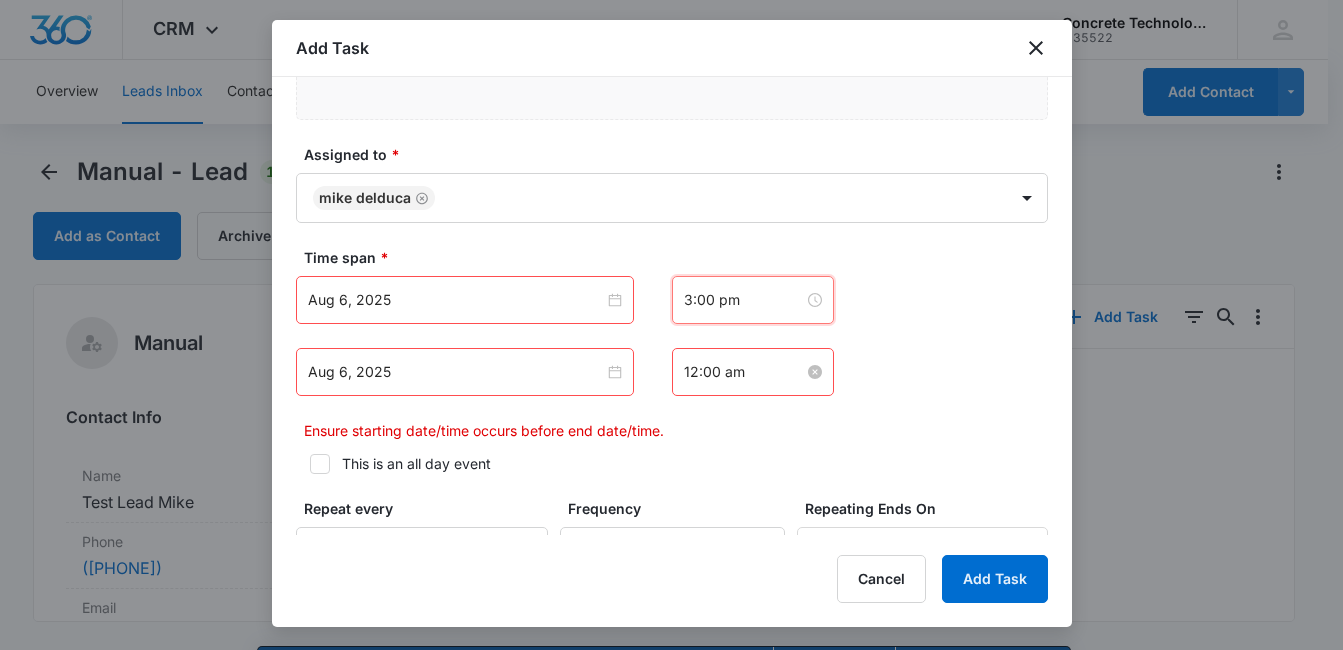 click on "12:00 am" at bounding box center (744, 372) 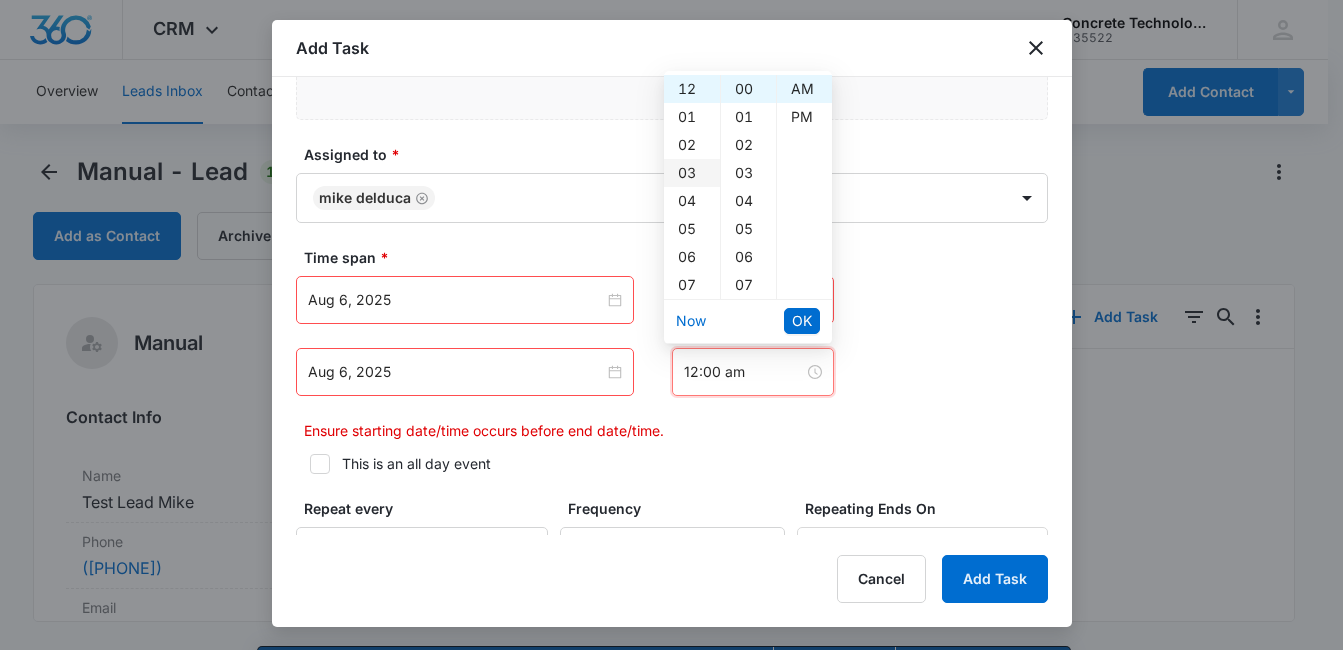click on "03" at bounding box center (692, 173) 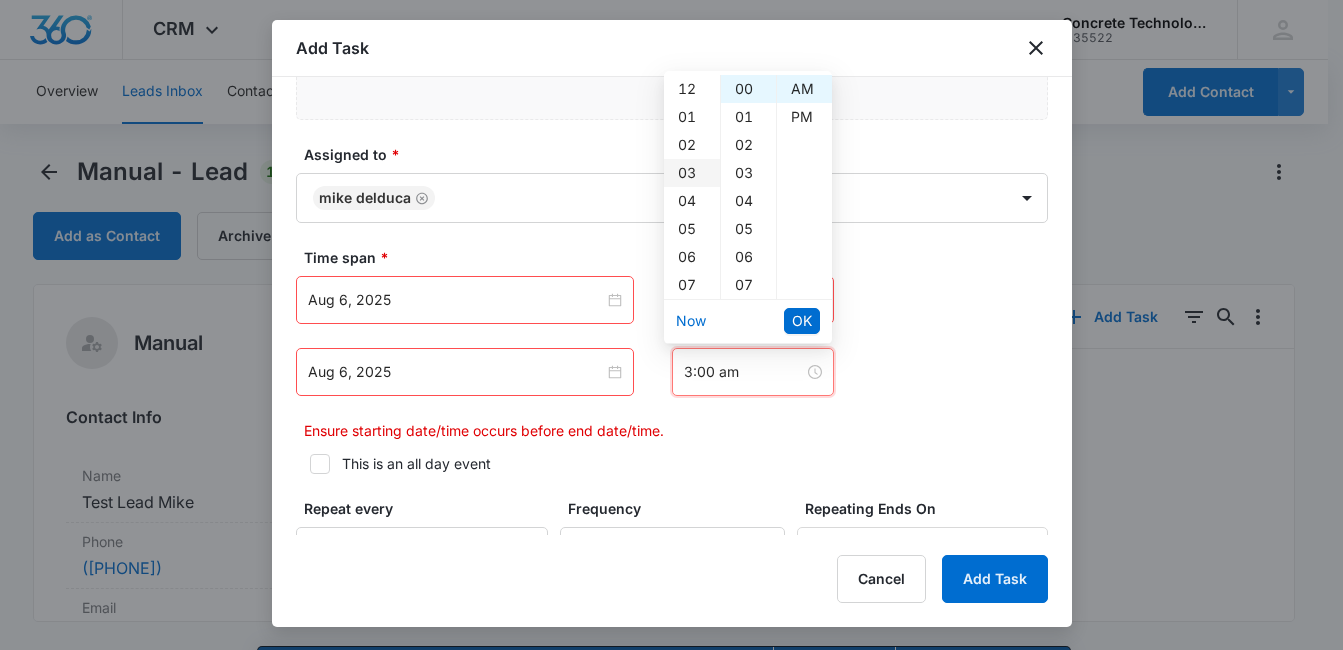 scroll, scrollTop: 84, scrollLeft: 0, axis: vertical 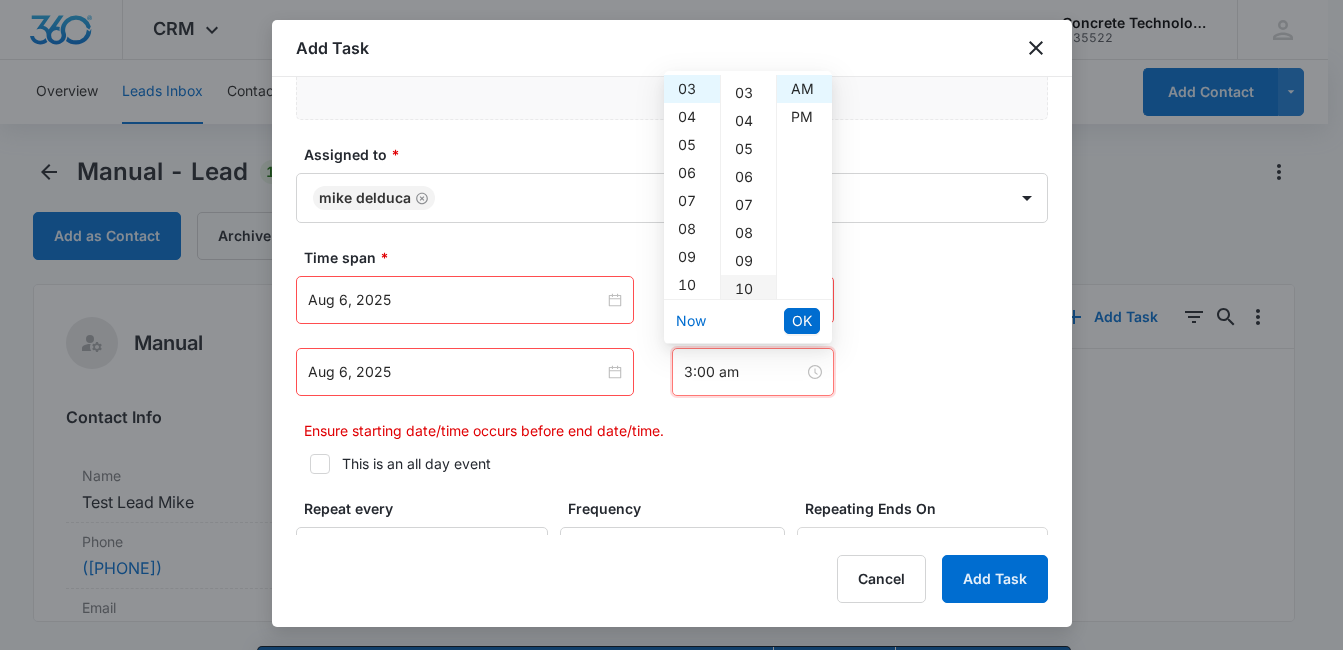 click on "10" at bounding box center (748, 289) 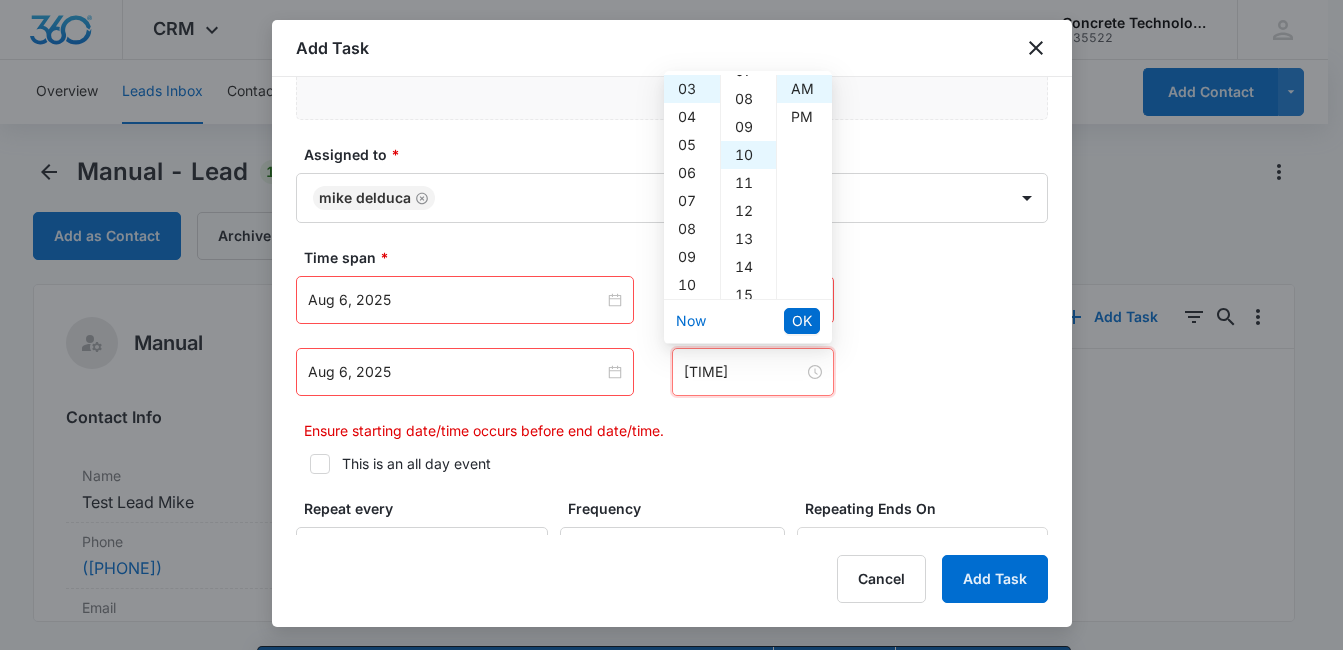 scroll, scrollTop: 280, scrollLeft: 0, axis: vertical 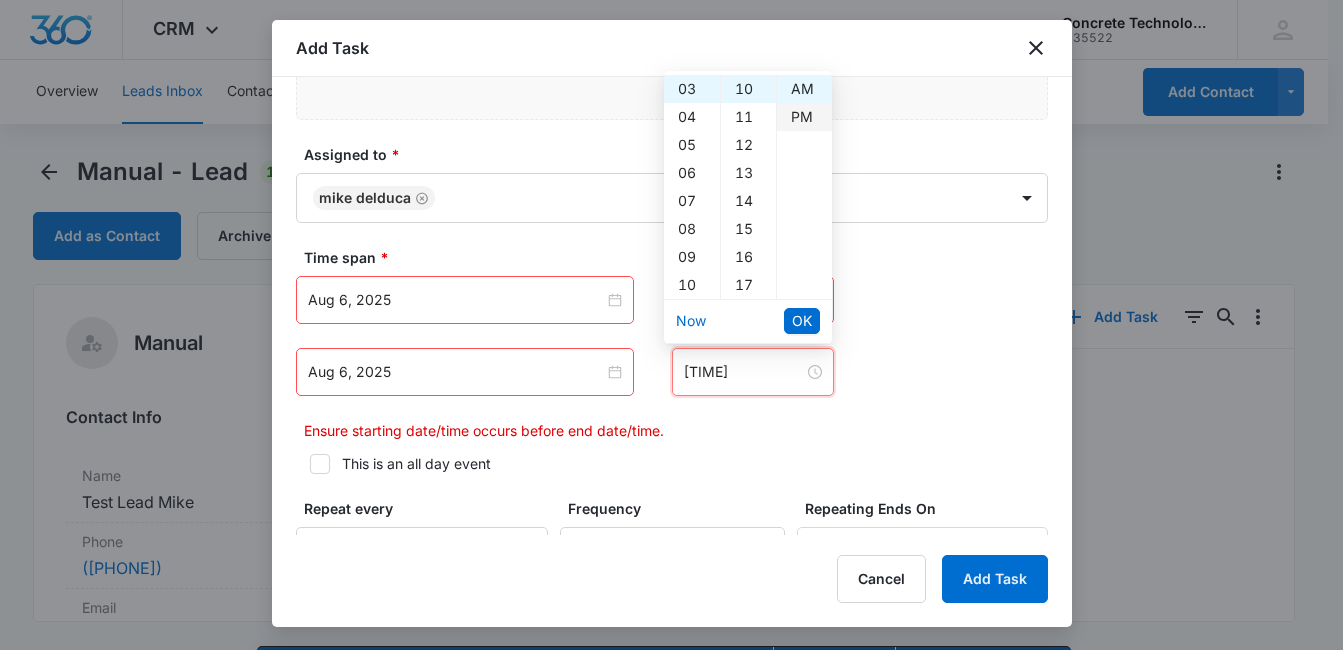 click on "PM" at bounding box center [804, 117] 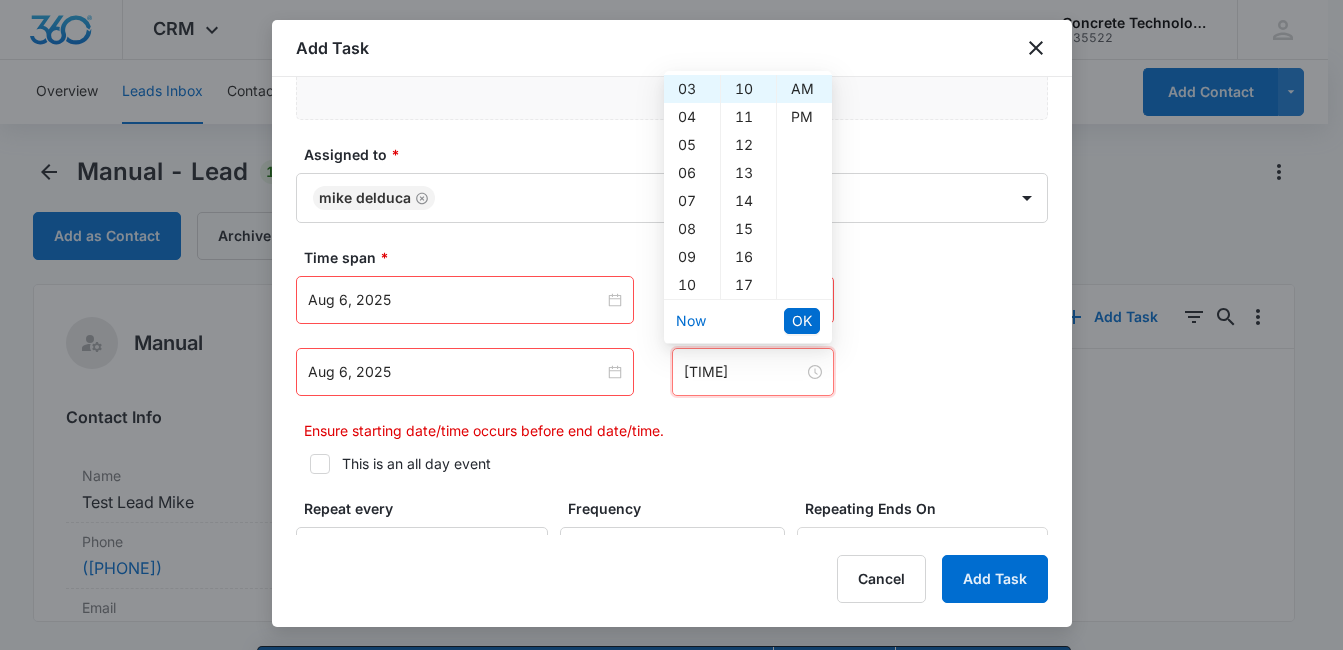type on "[TIME]" 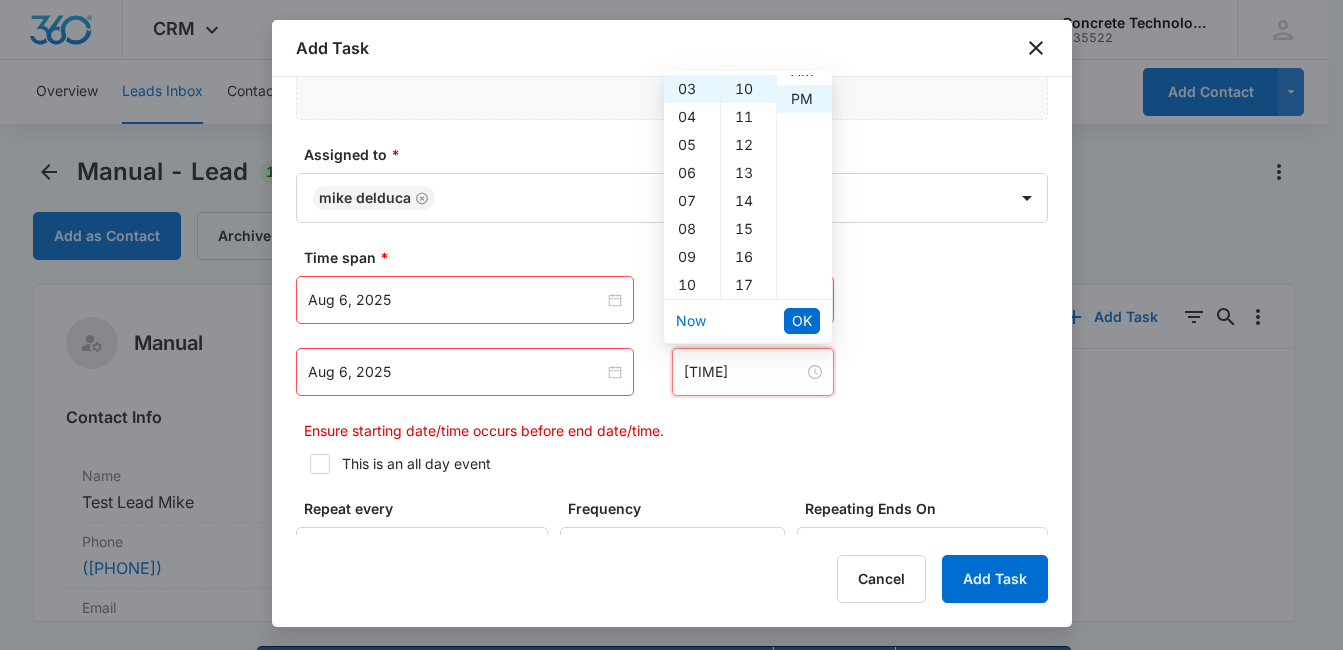 scroll, scrollTop: 28, scrollLeft: 0, axis: vertical 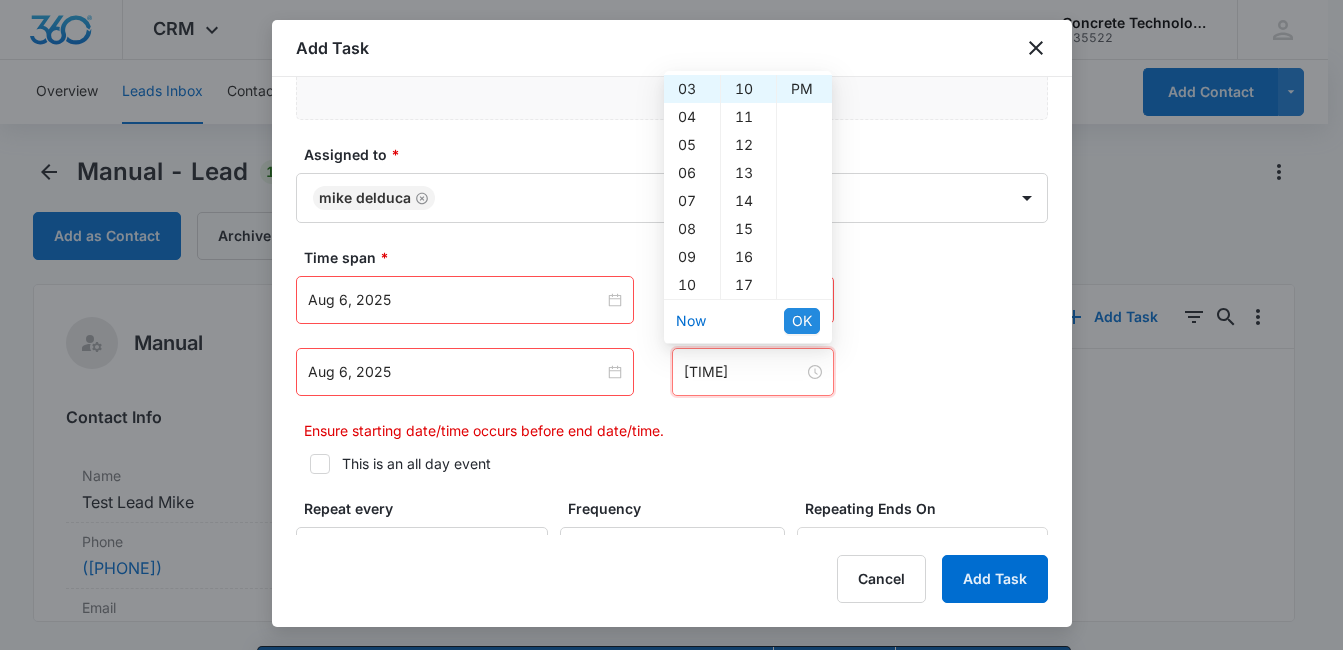 click on "OK" at bounding box center (802, 321) 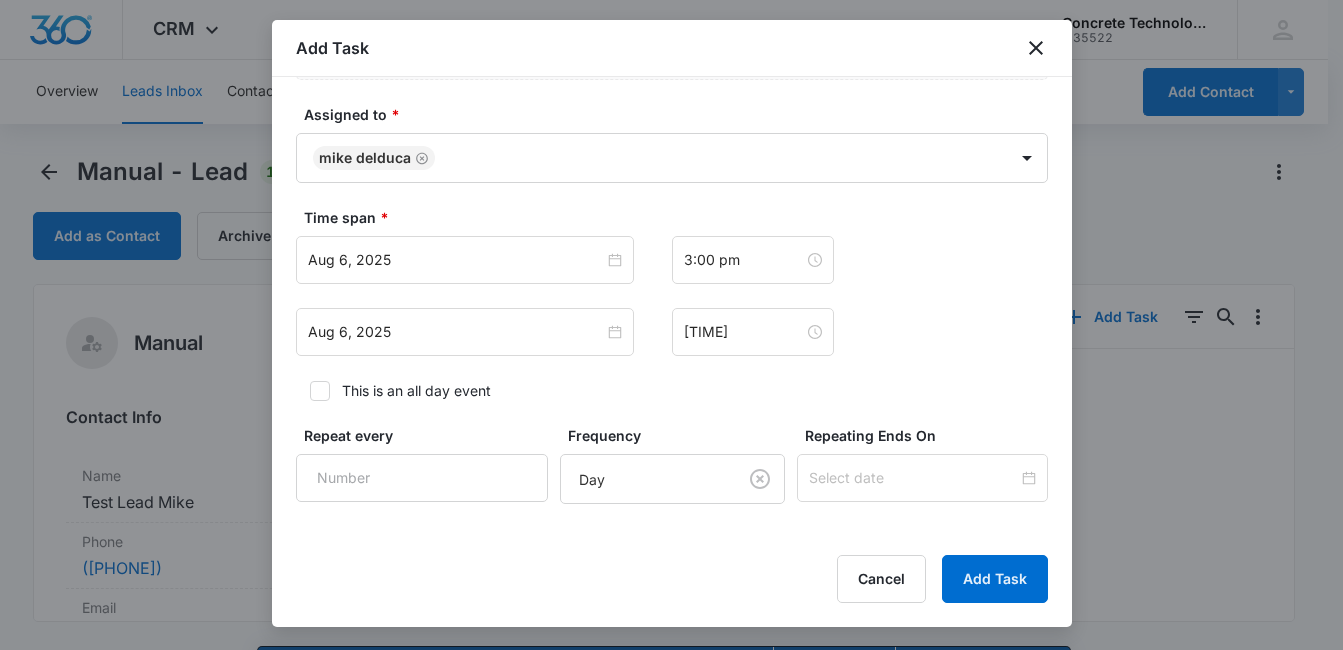 scroll, scrollTop: 1083, scrollLeft: 0, axis: vertical 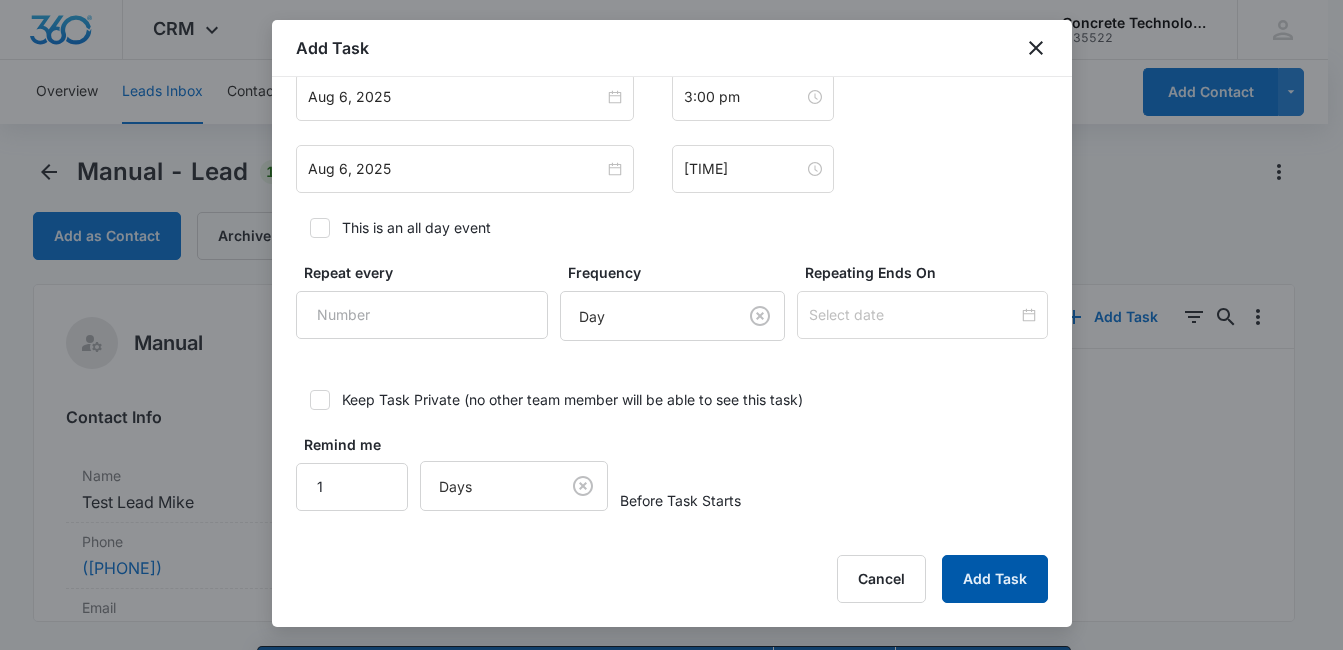 click on "Add Task" at bounding box center [995, 579] 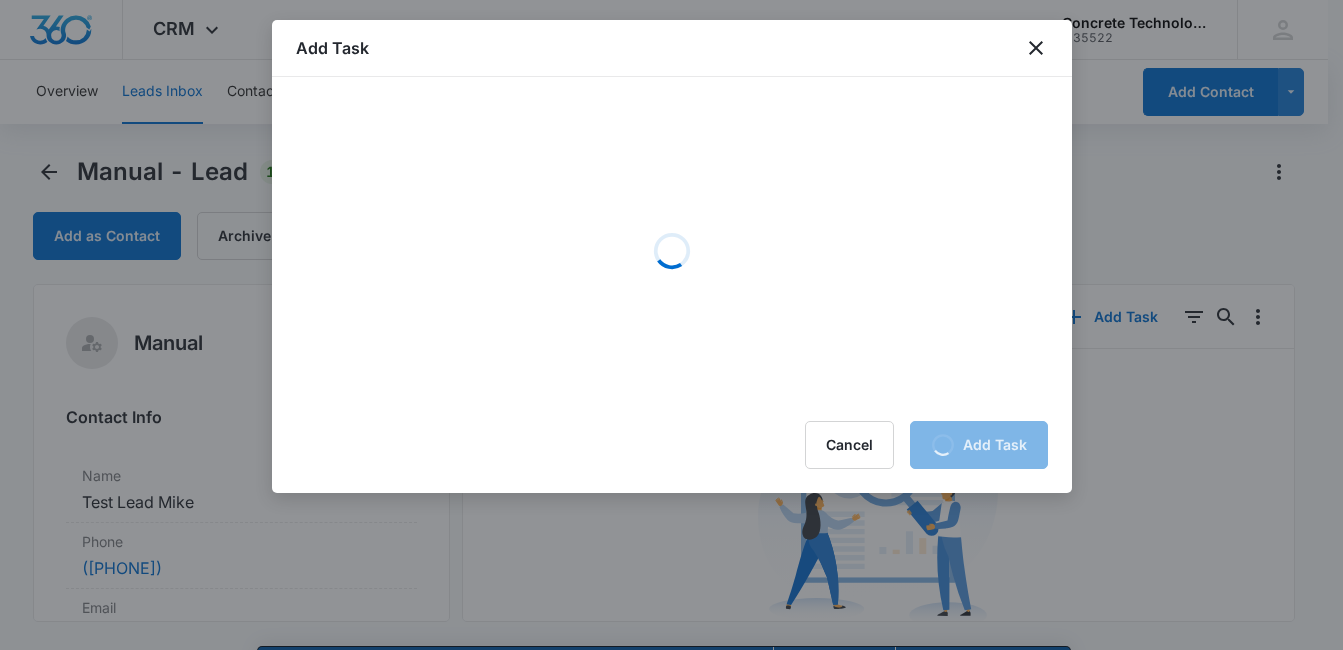 scroll, scrollTop: 0, scrollLeft: 0, axis: both 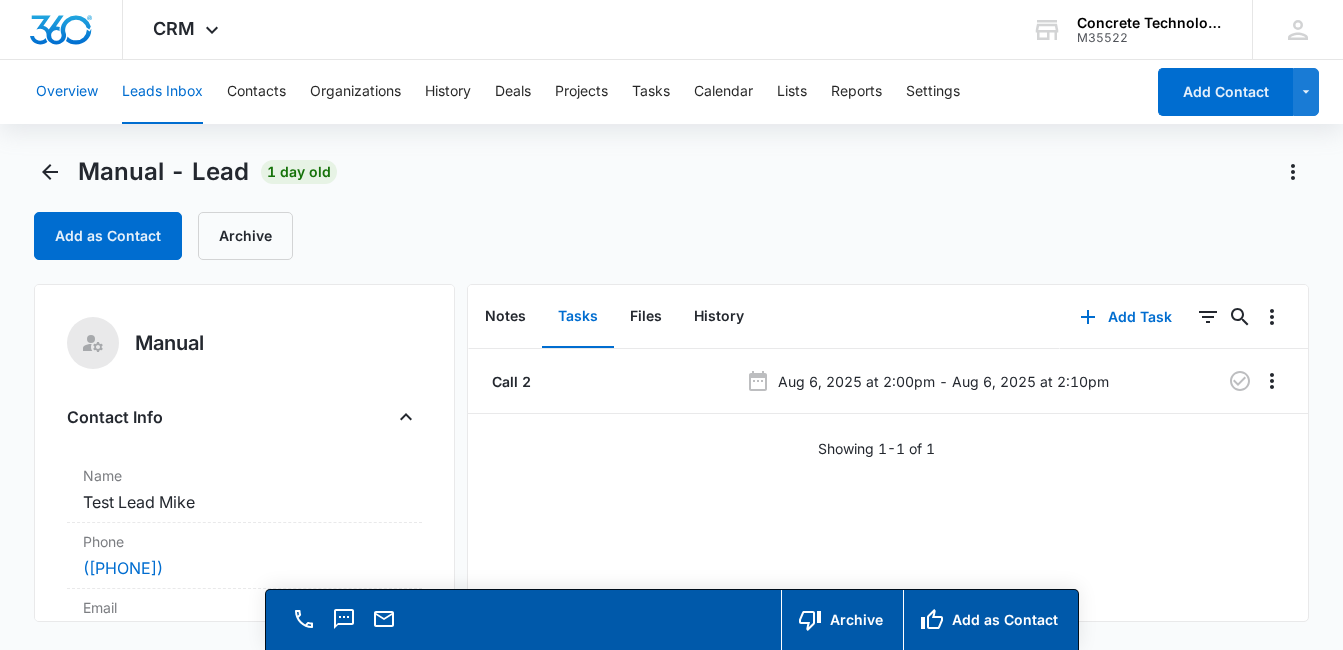 click on "Overview" at bounding box center (67, 92) 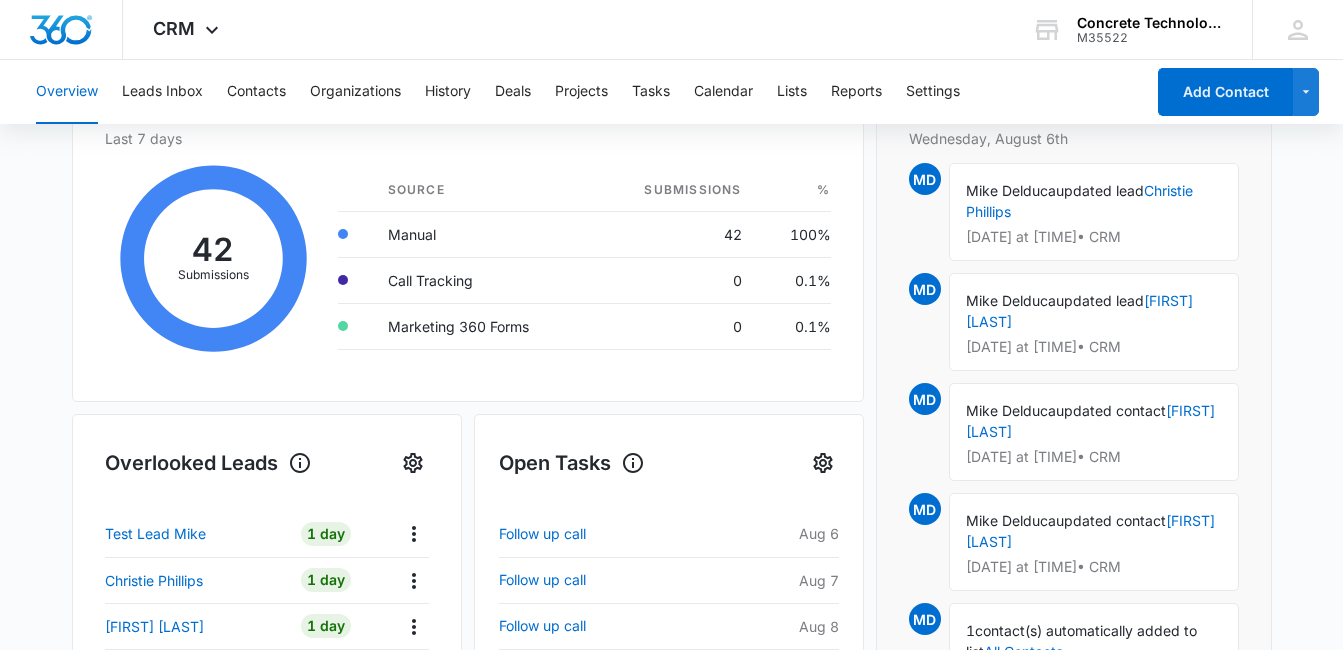 scroll, scrollTop: 0, scrollLeft: 0, axis: both 